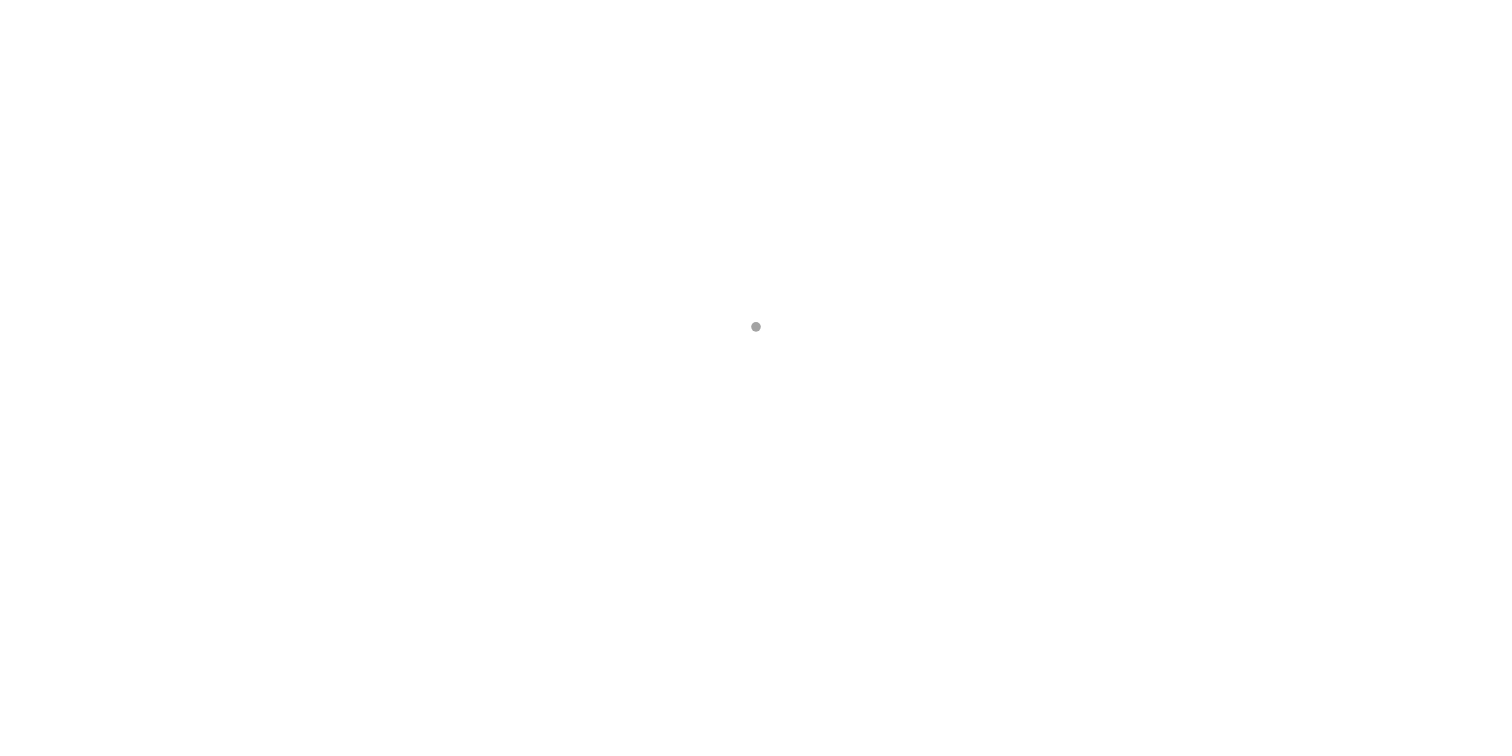 scroll, scrollTop: 0, scrollLeft: 0, axis: both 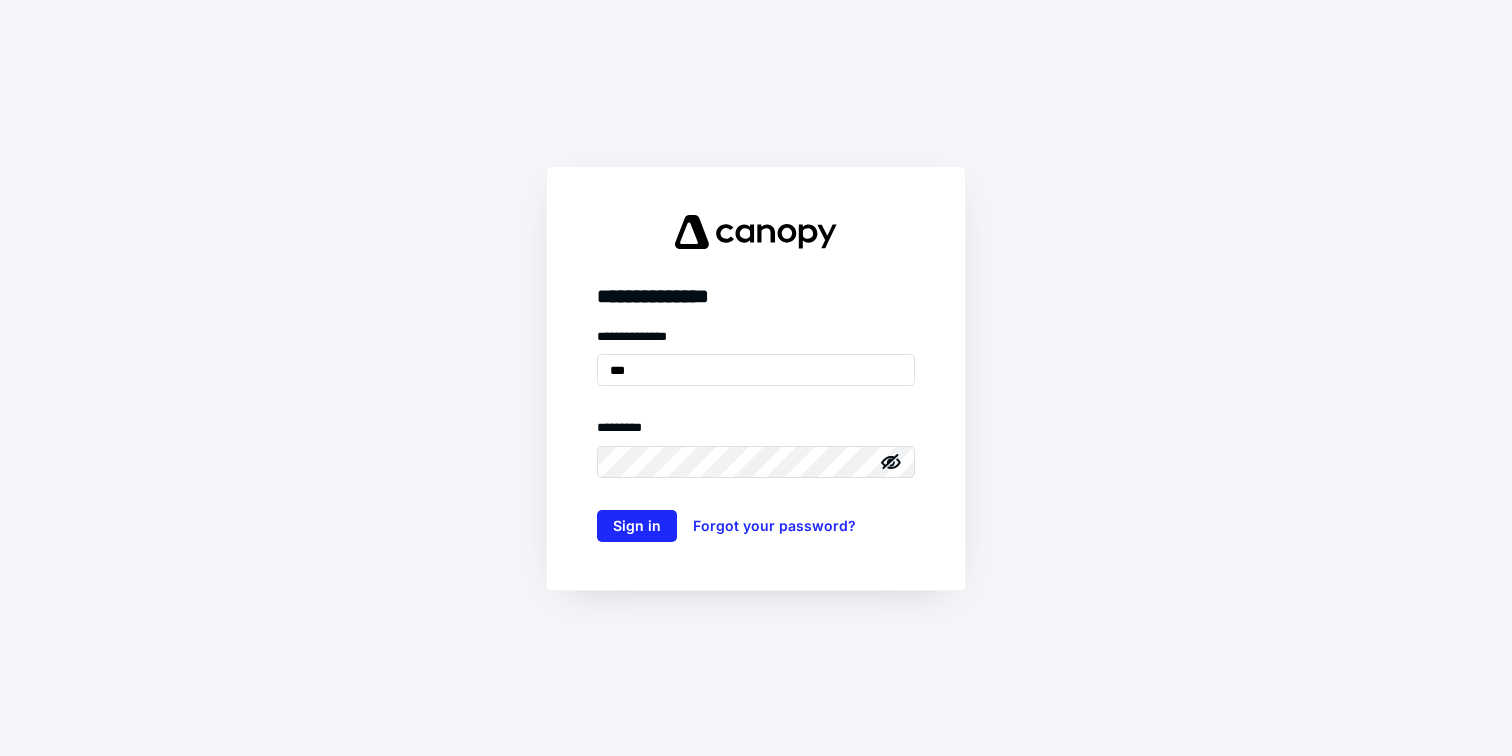 type on "**********" 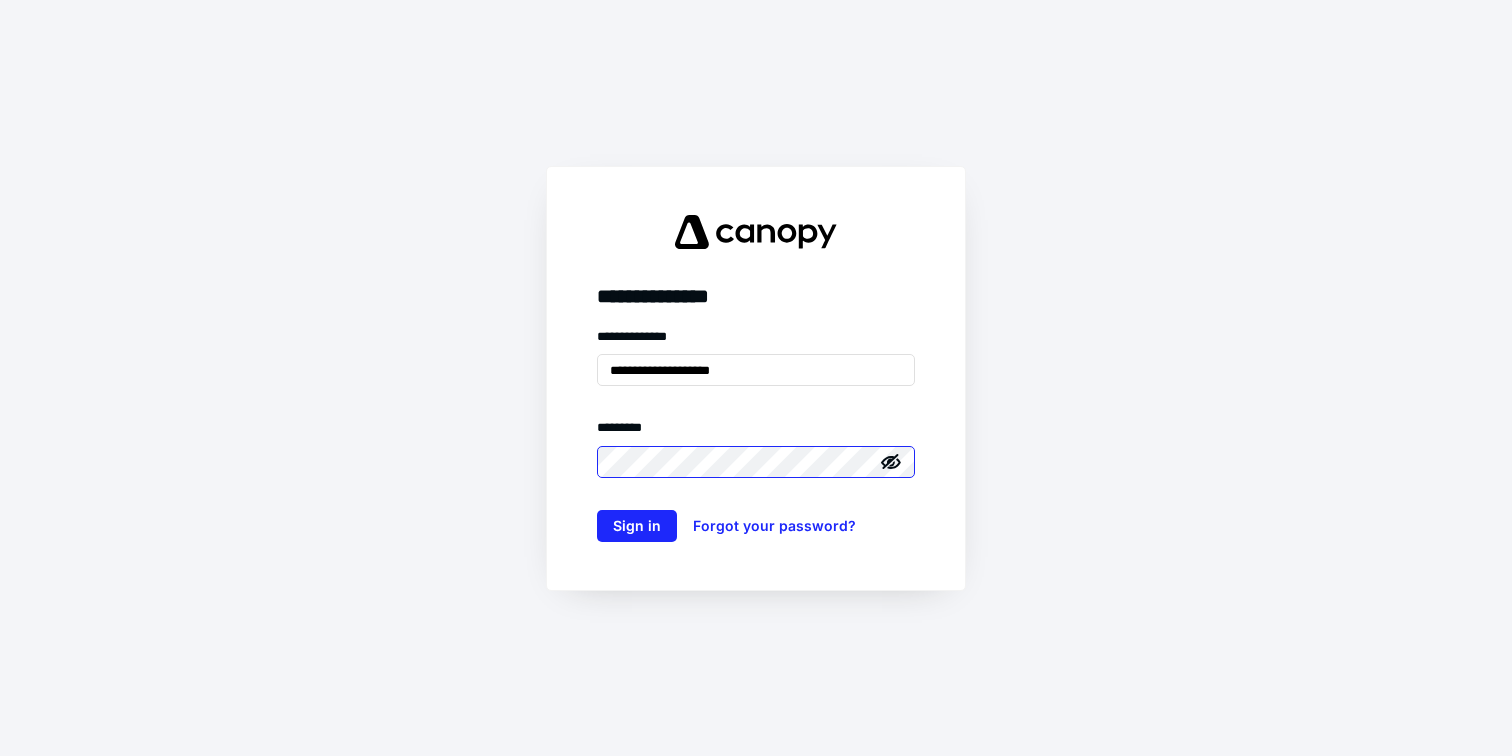 click on "Sign in" at bounding box center (637, 526) 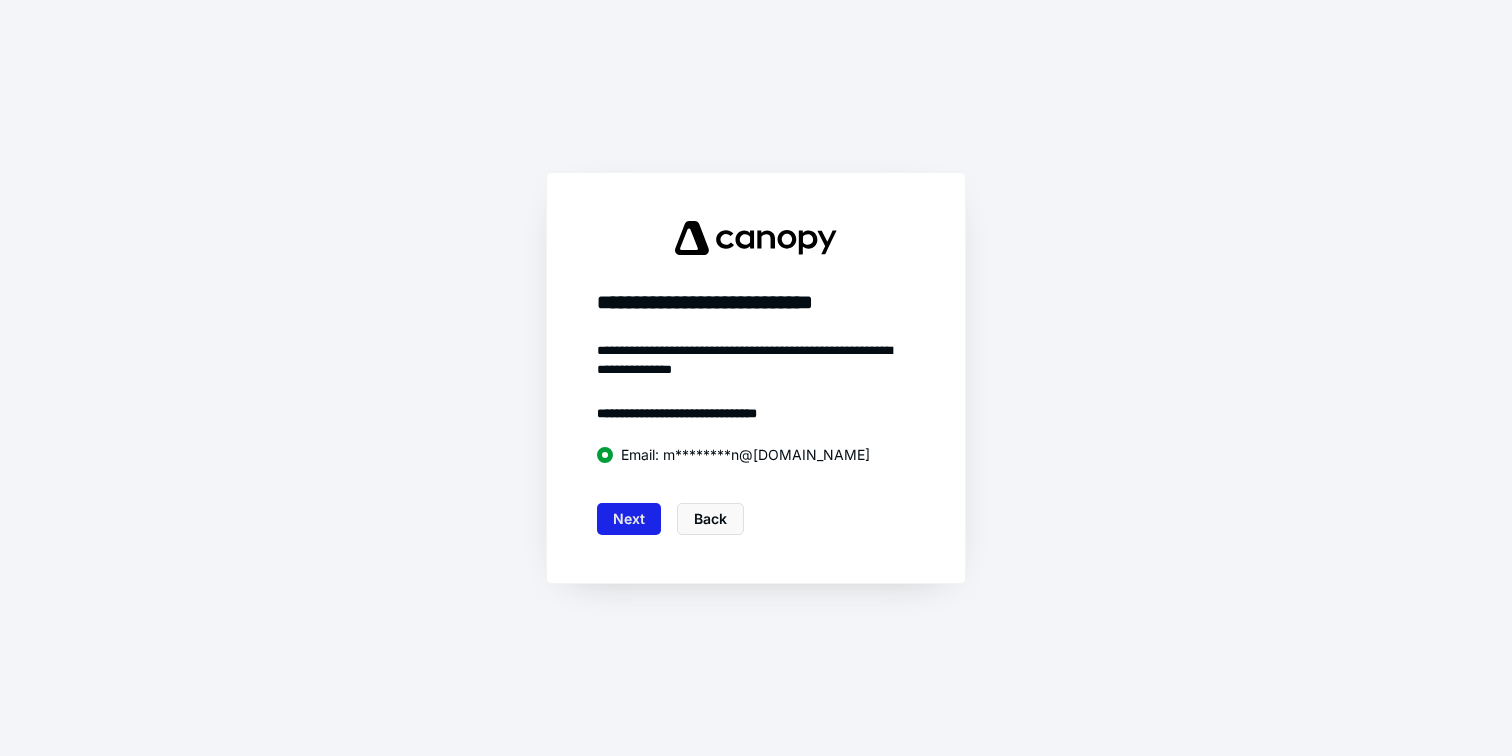 click on "Next" at bounding box center (629, 519) 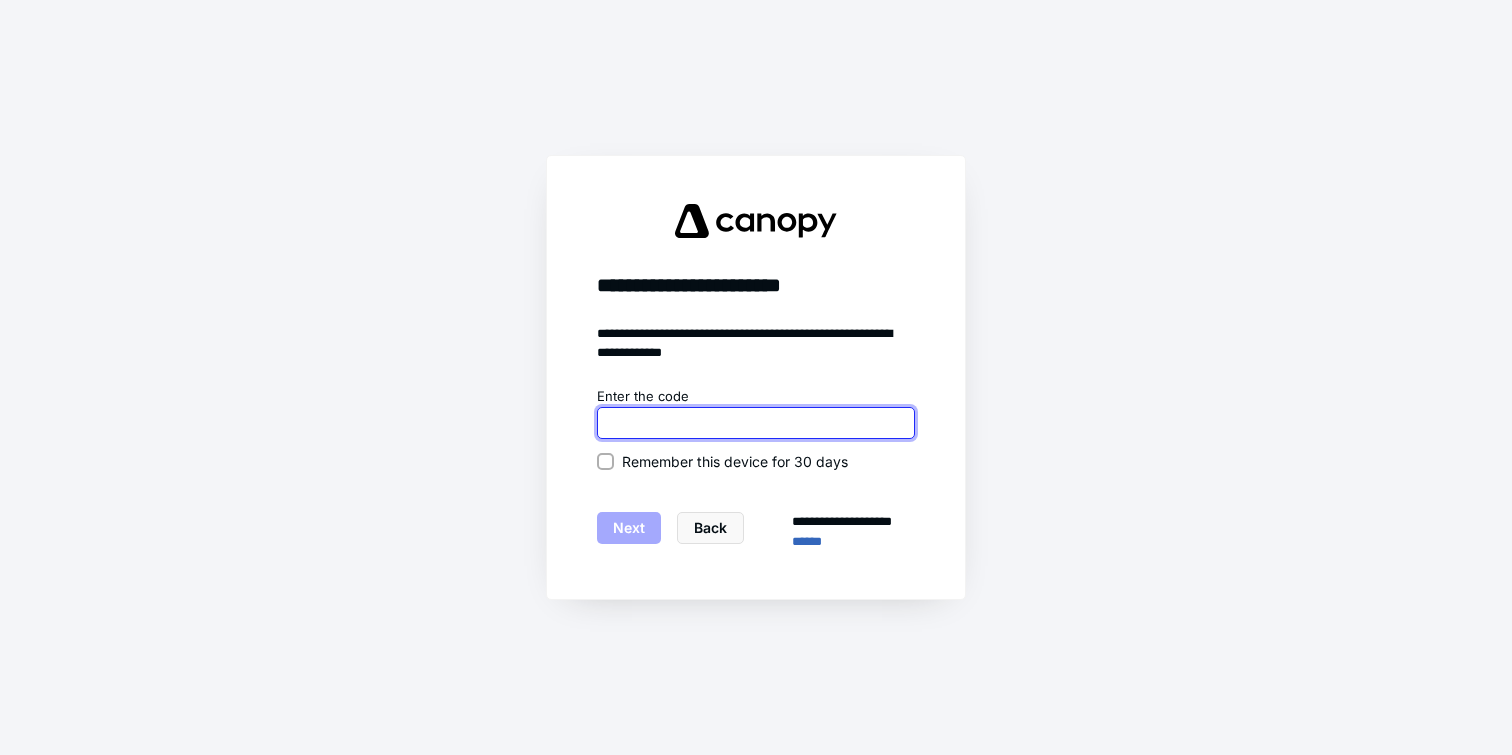 click at bounding box center (756, 423) 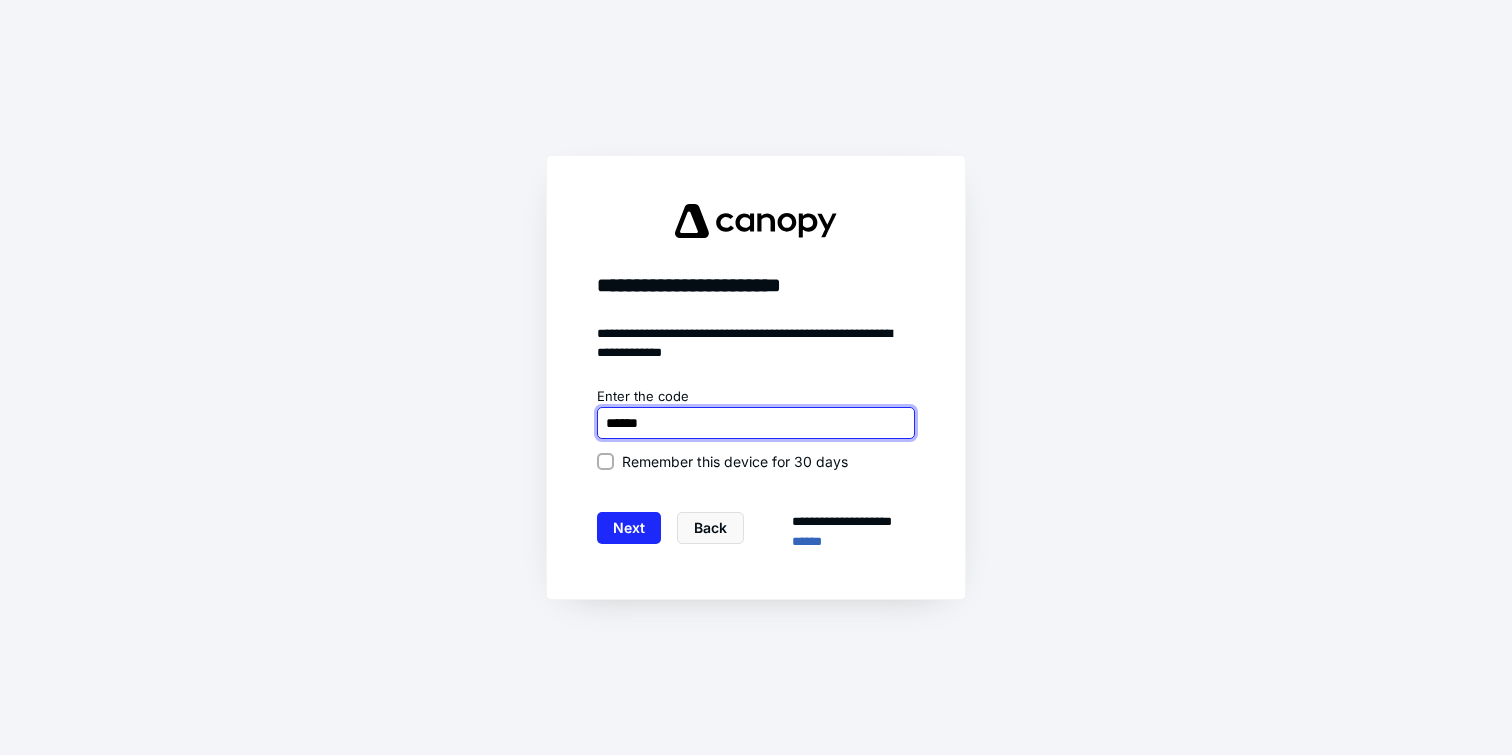 type on "******" 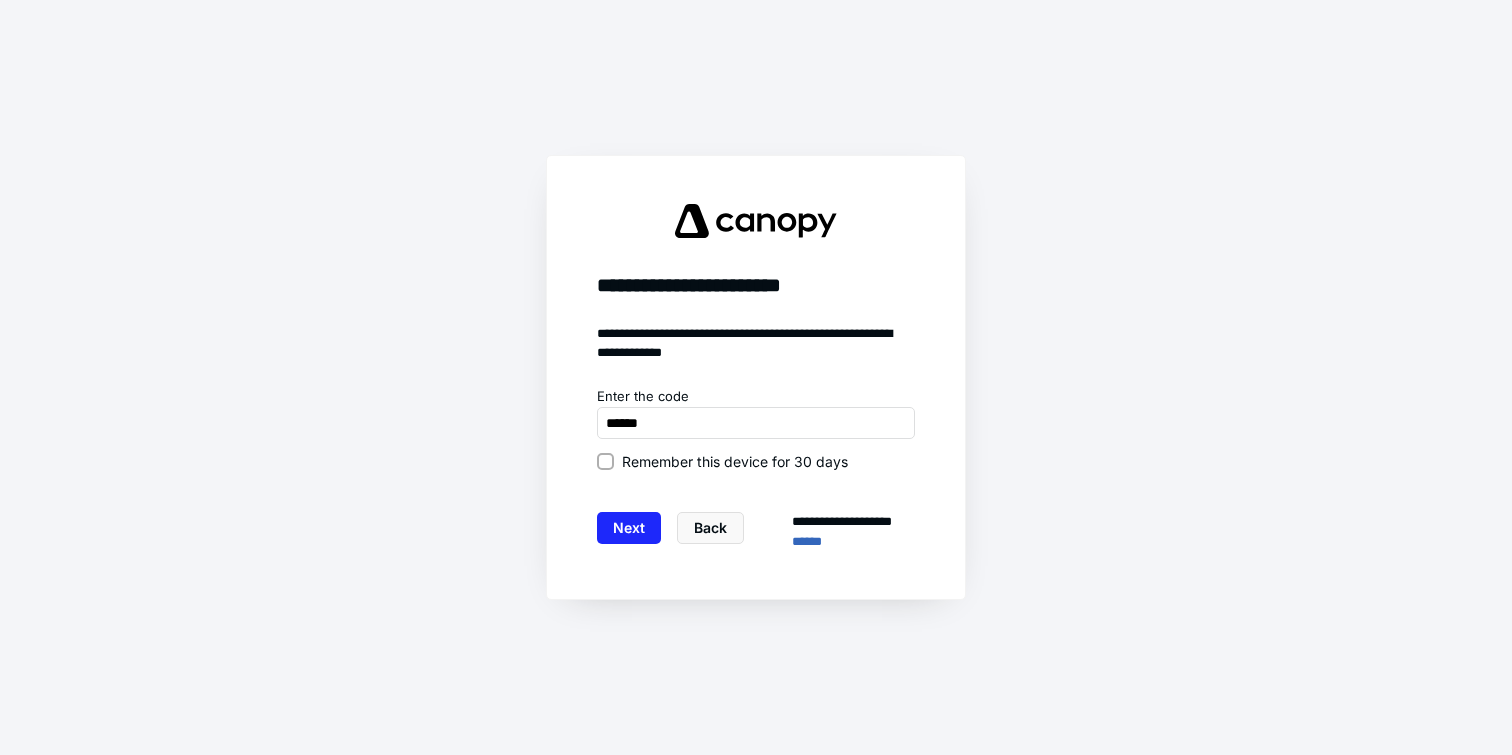 click on "Remember this device for 30 days" at bounding box center [735, 461] 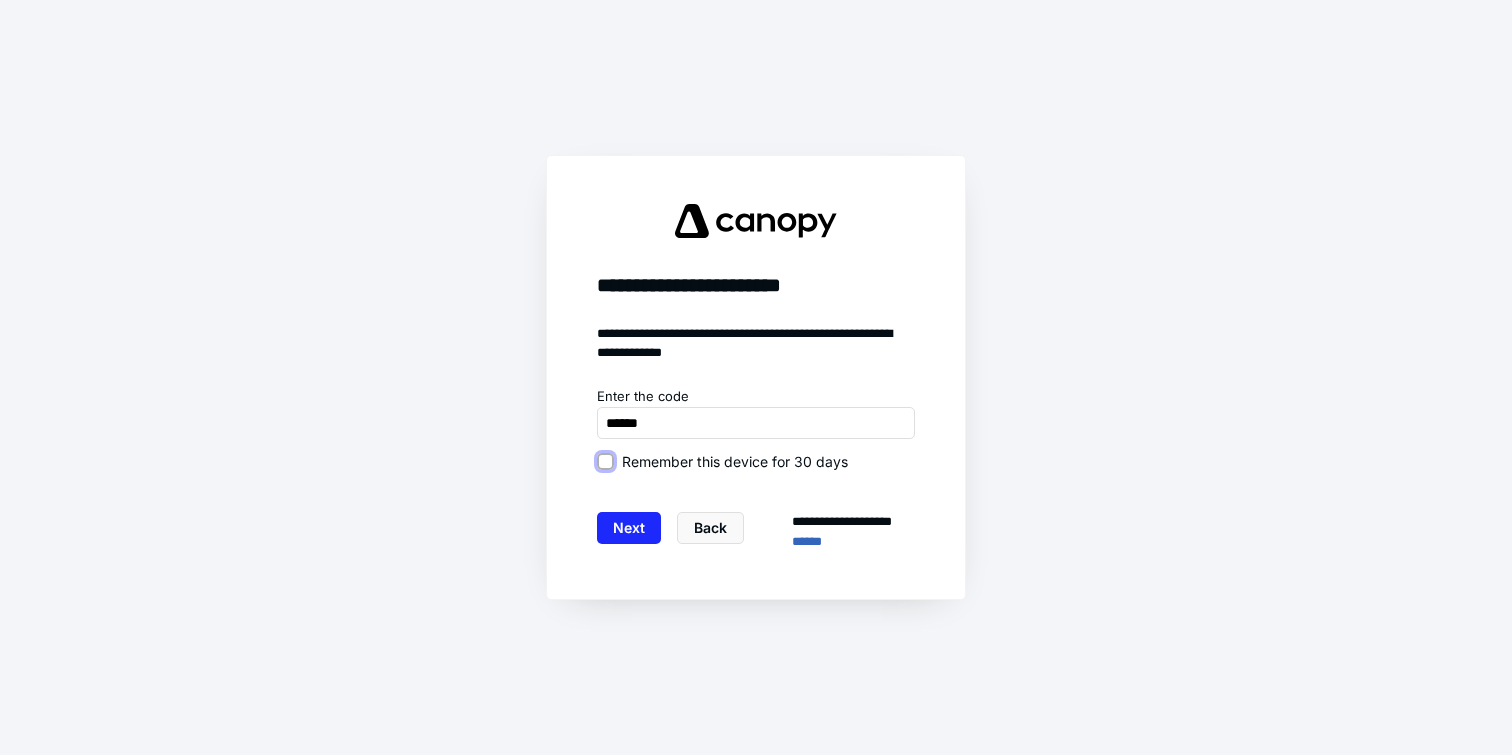click on "Remember this device for 30 days" at bounding box center (605, 461) 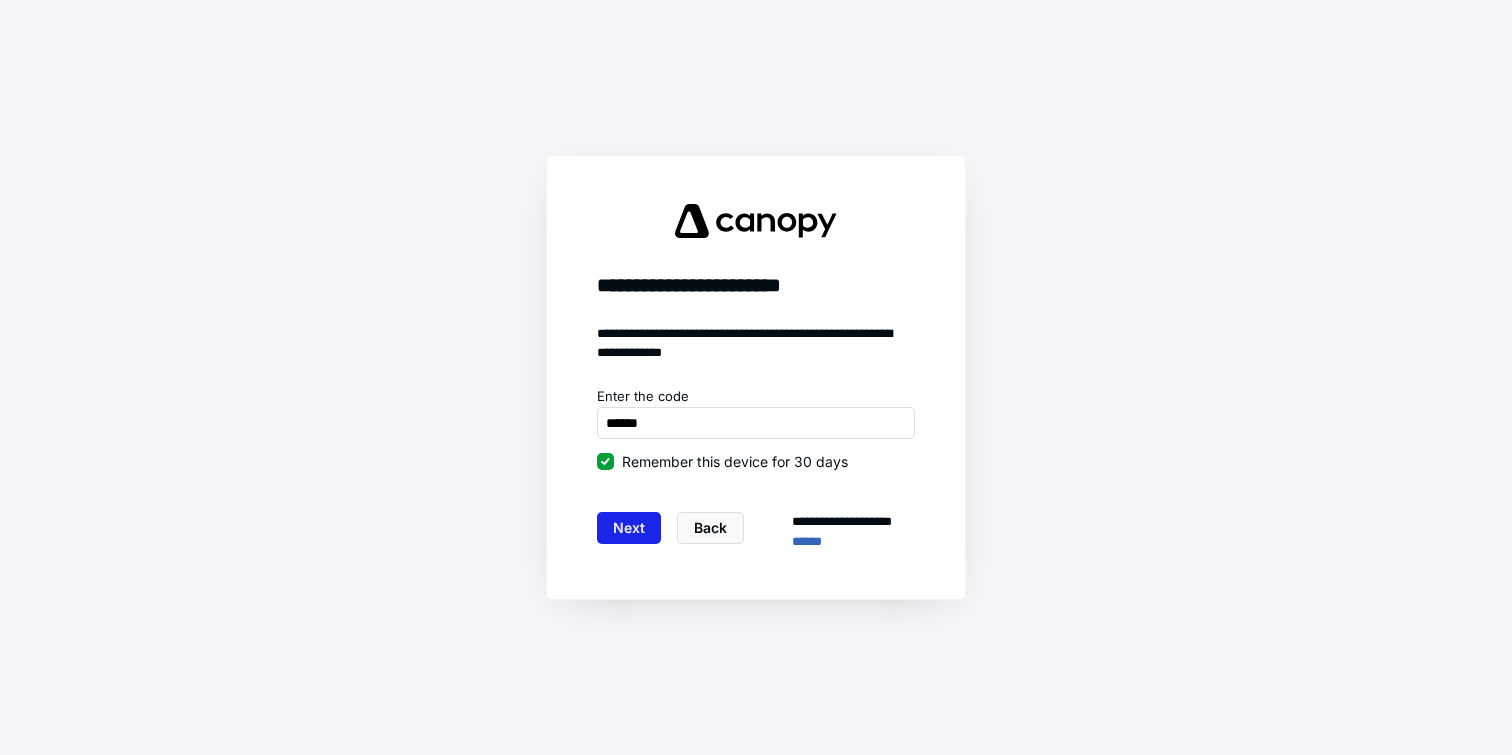 click on "Next" at bounding box center (629, 528) 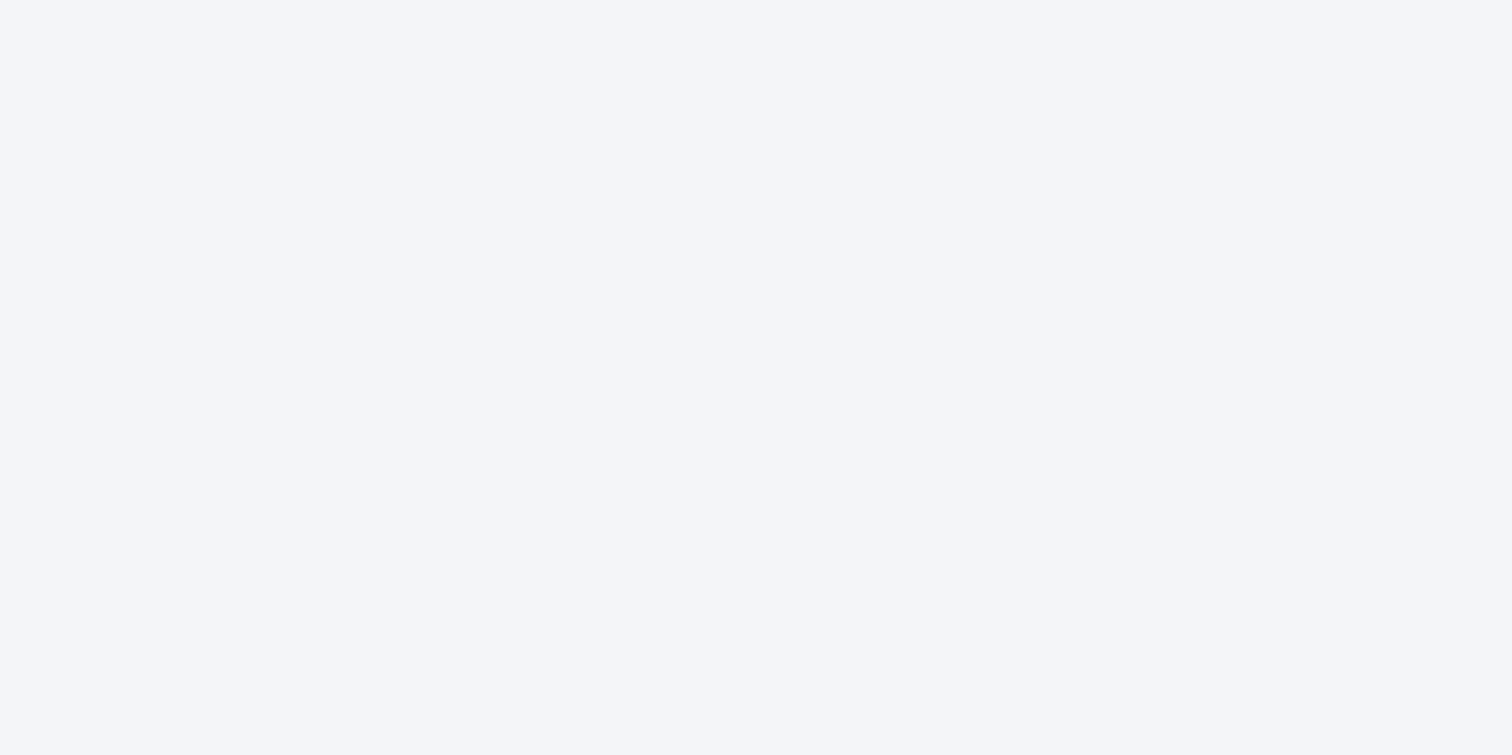 scroll, scrollTop: 0, scrollLeft: 0, axis: both 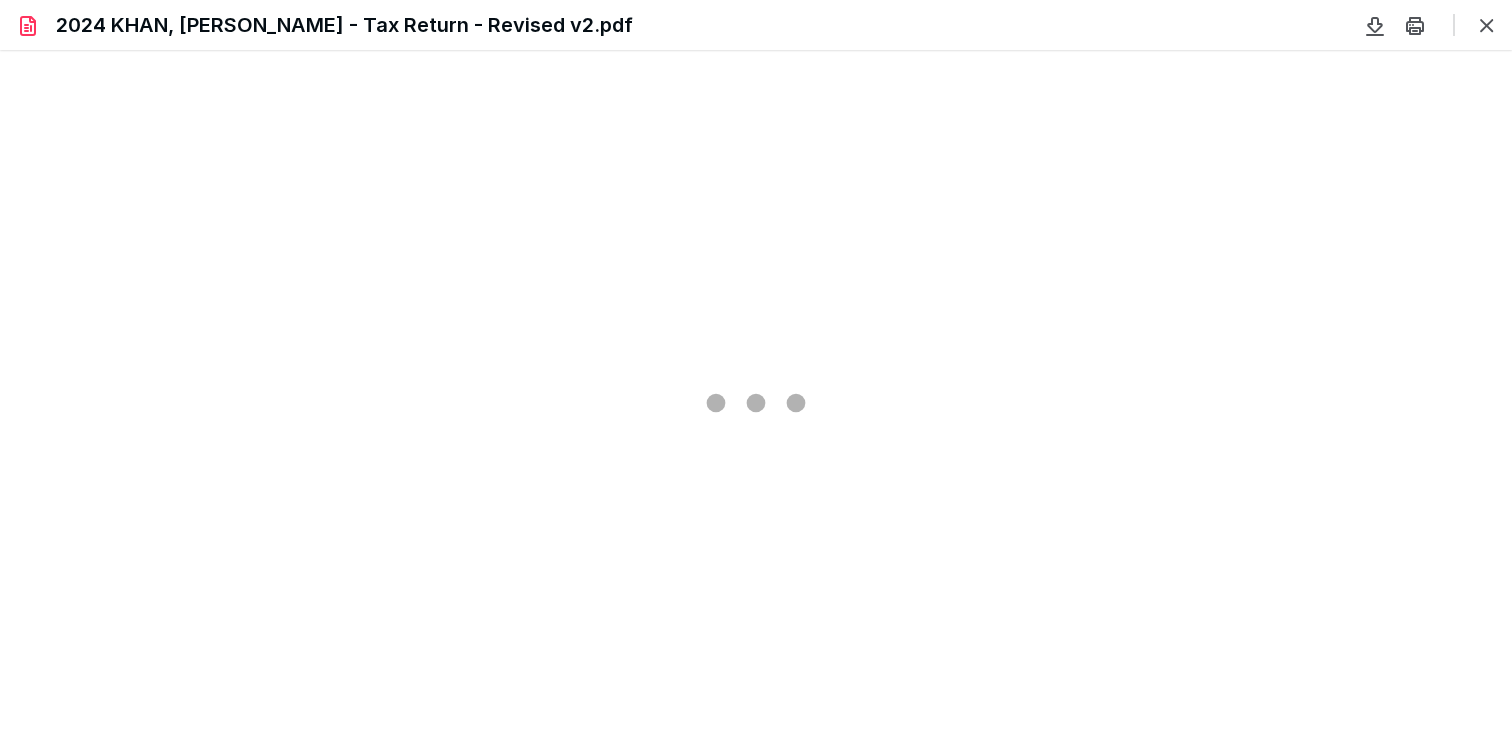 type on "84" 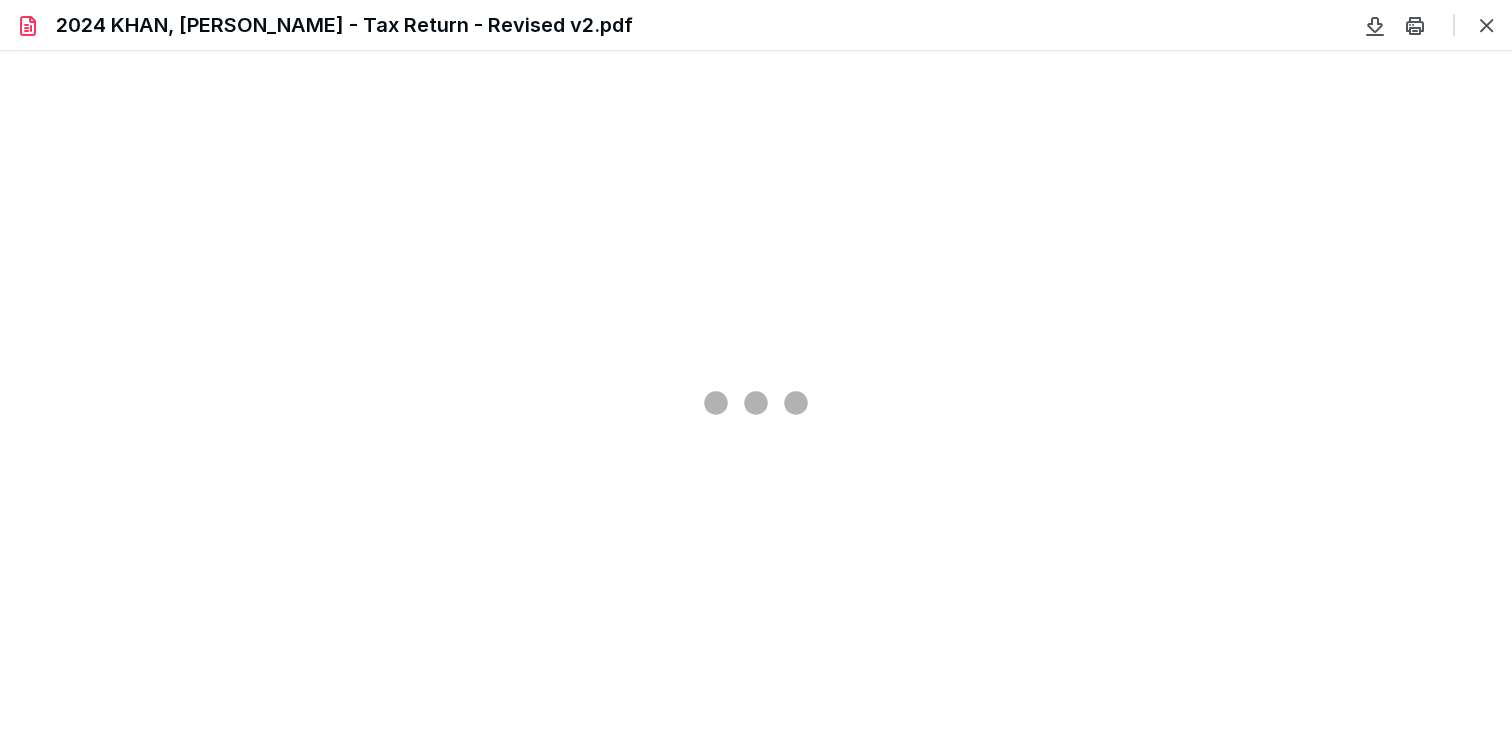 scroll, scrollTop: 39, scrollLeft: 0, axis: vertical 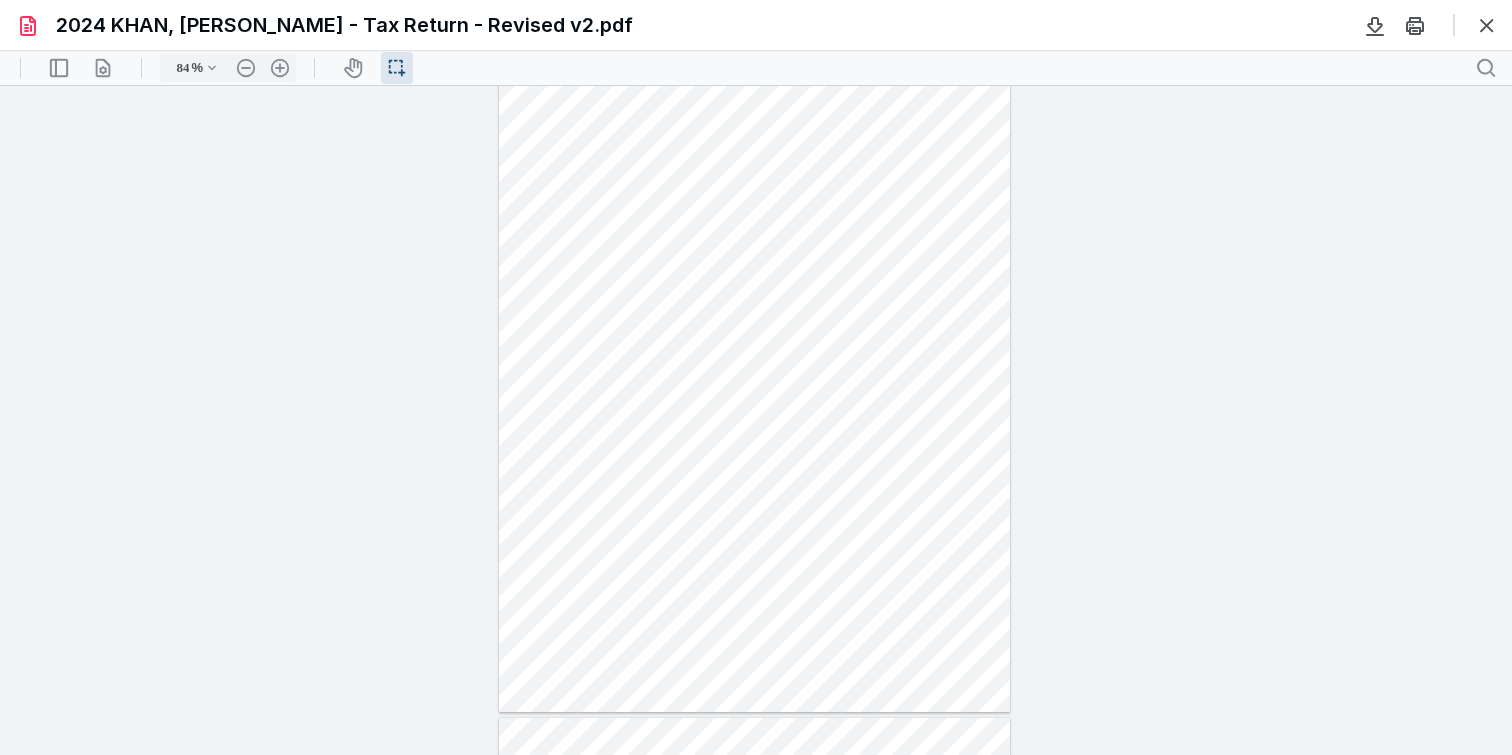 click at bounding box center [755, 381] 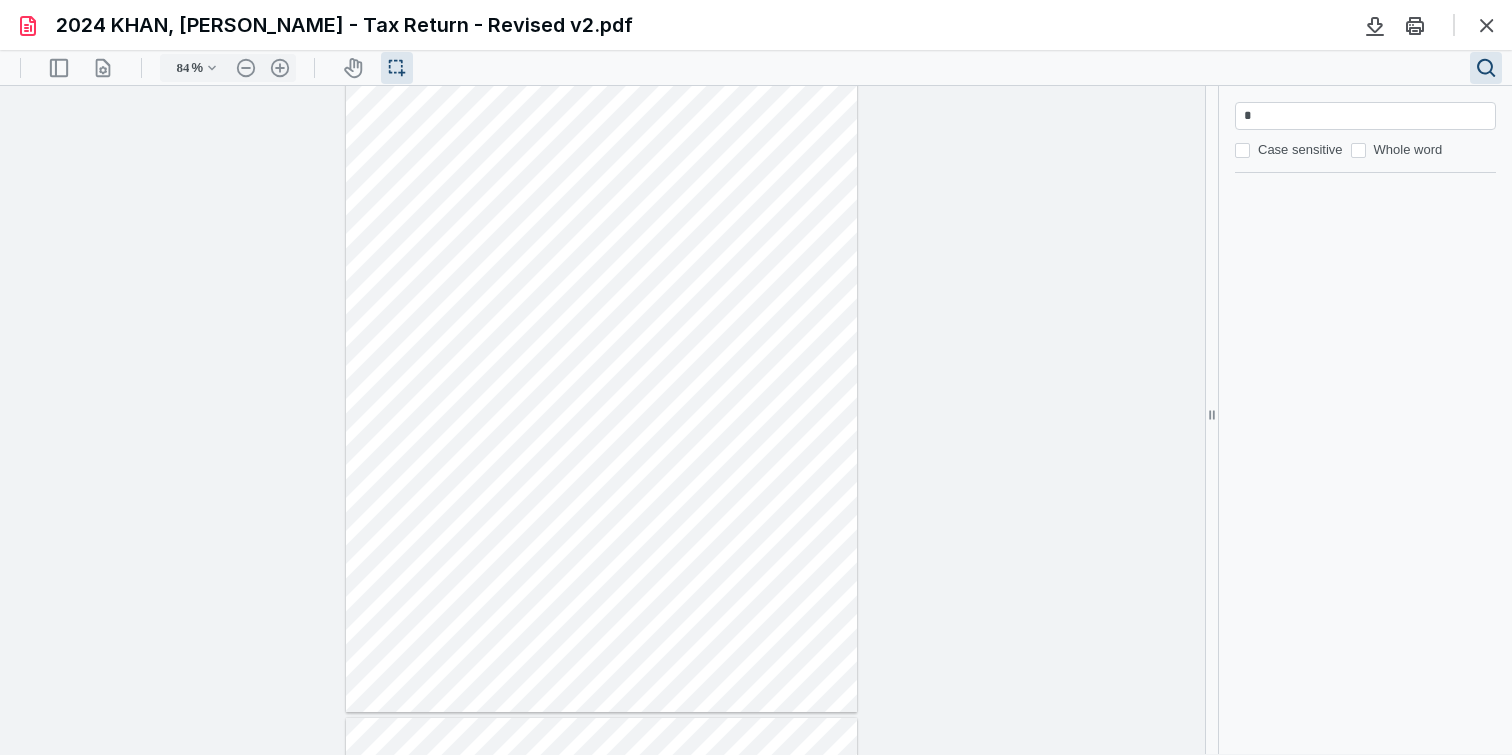 type on "**" 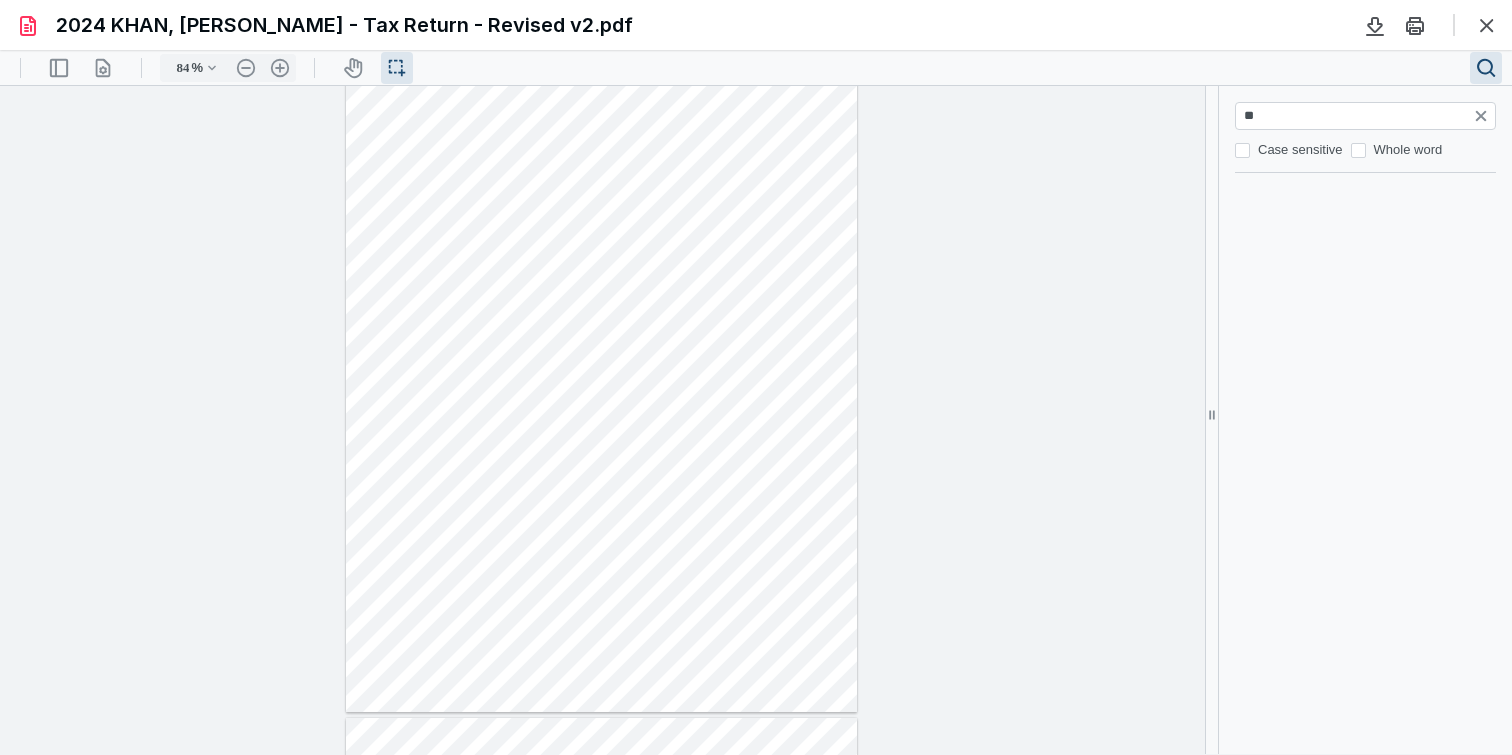 type on "**" 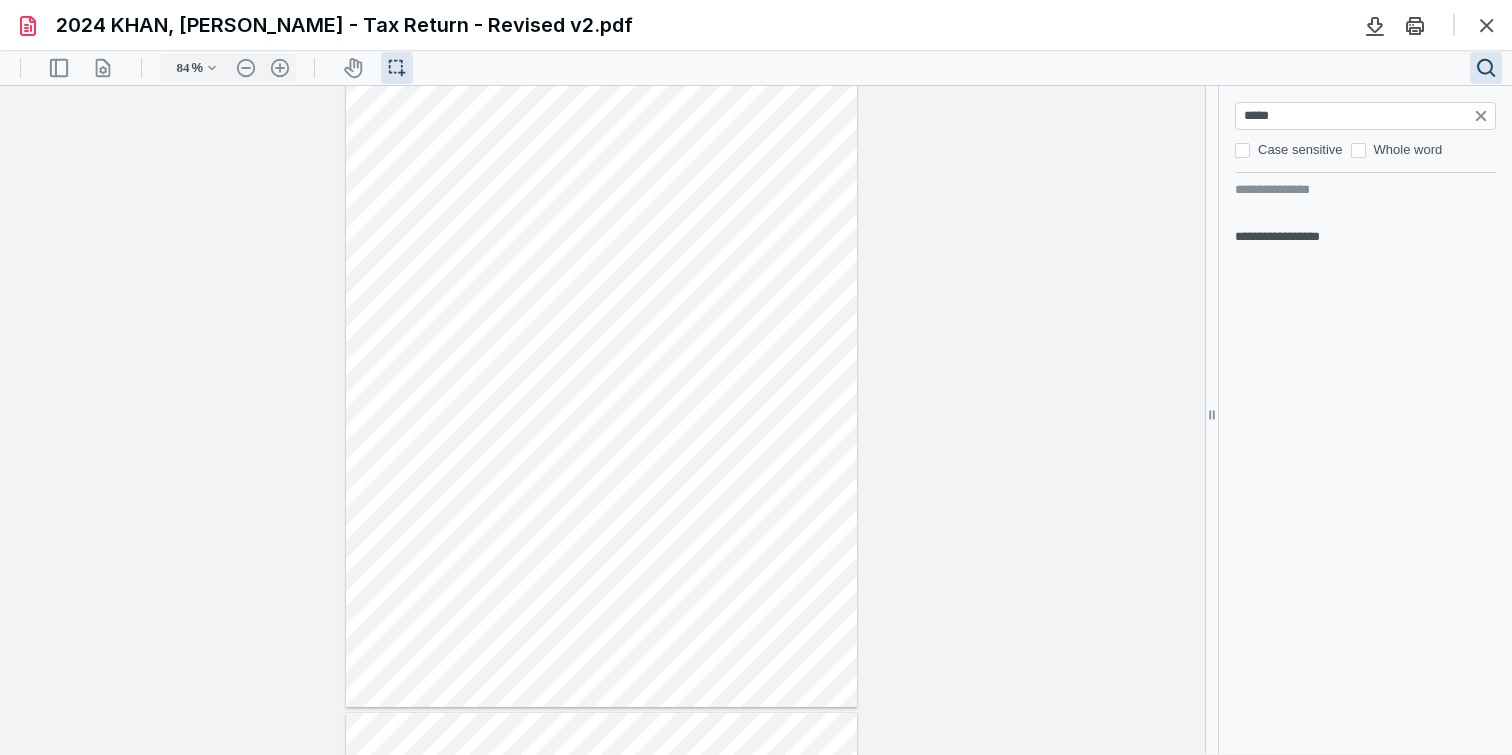 type on "****" 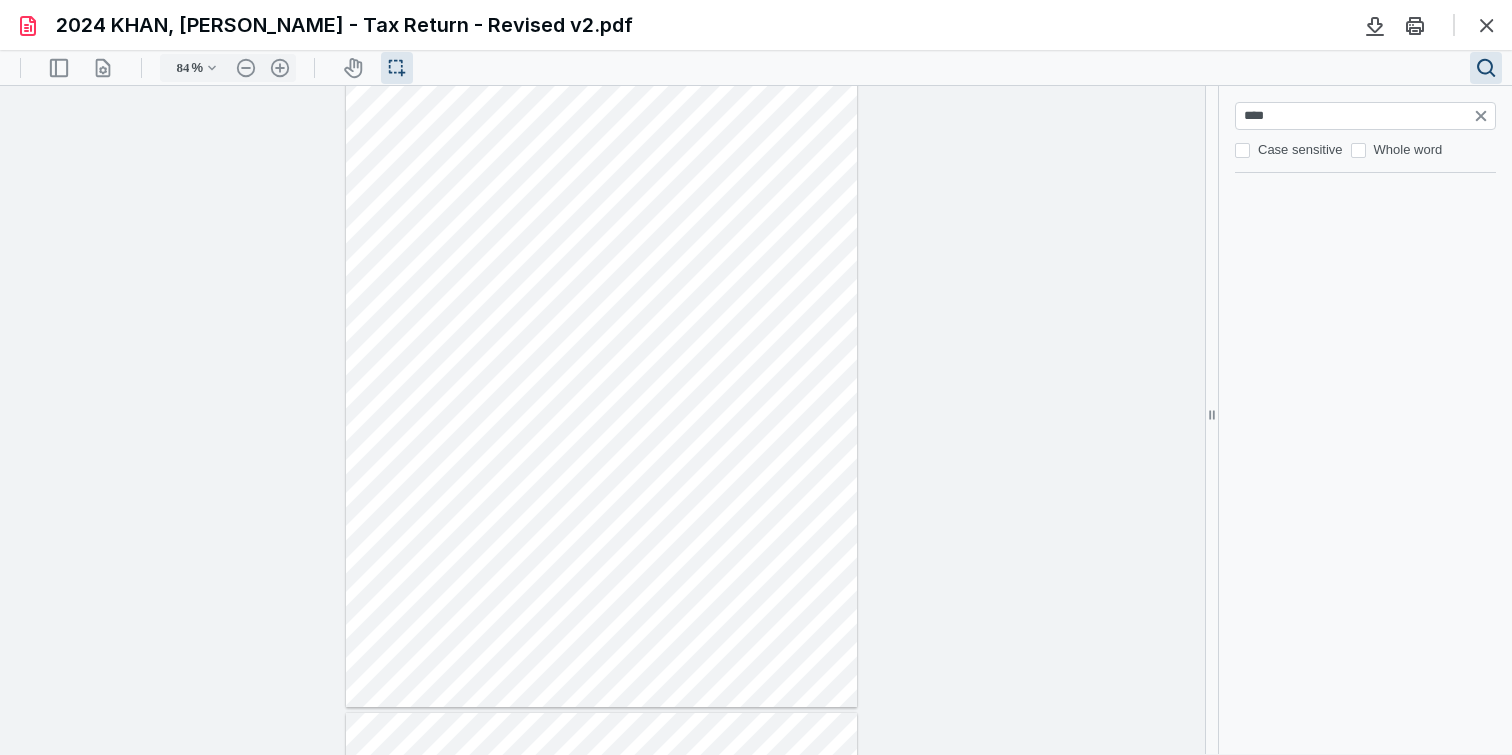 type on "**" 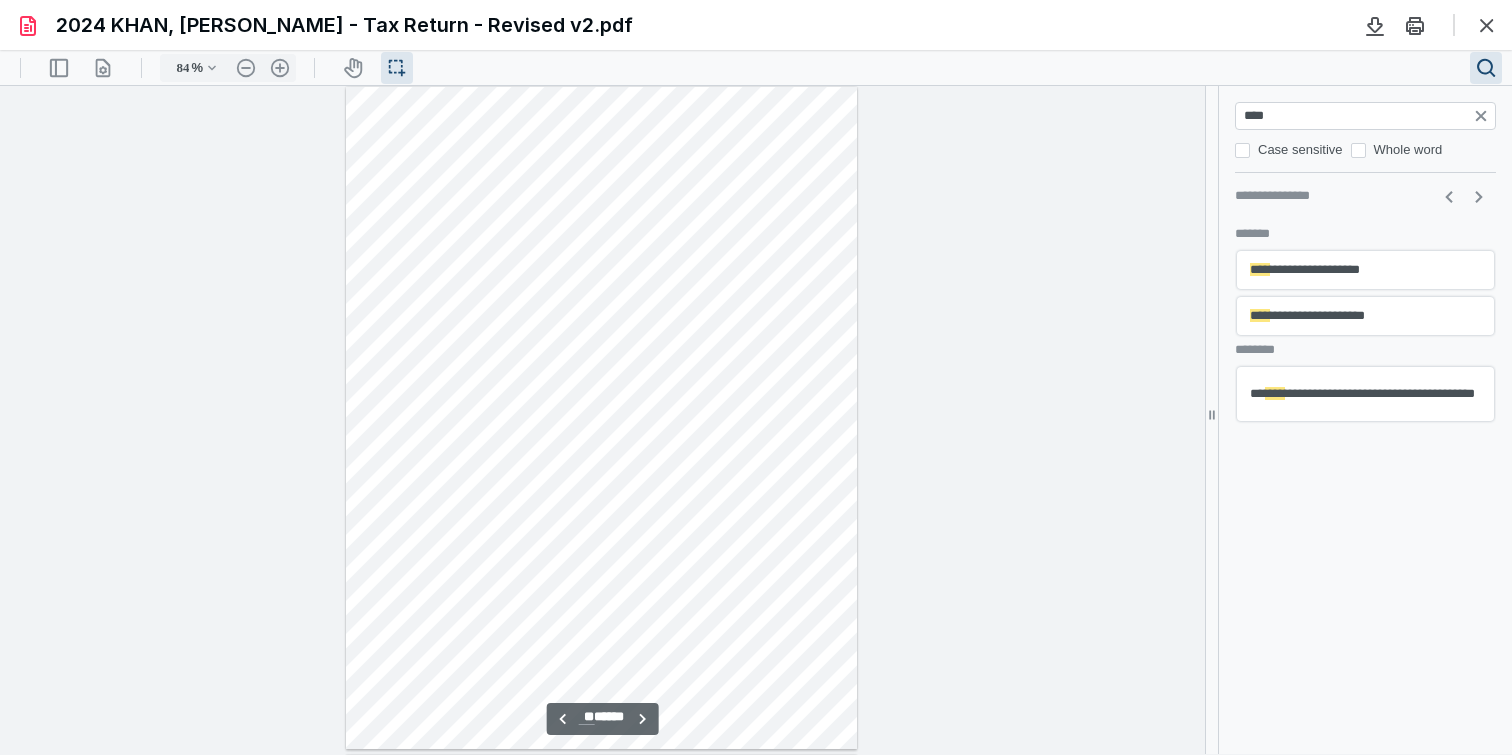 type on "****" 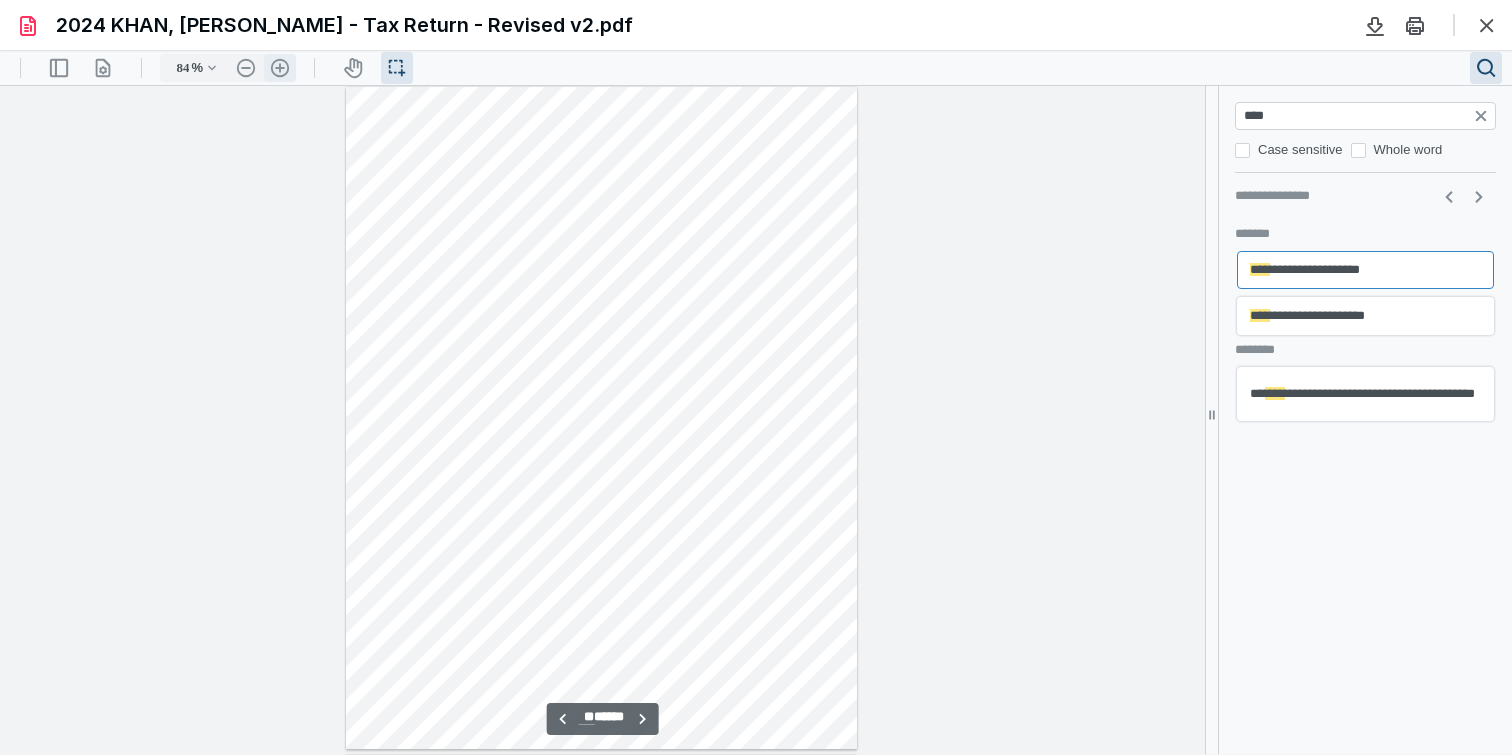 click on ".cls-1{fill:#abb0c4;} icon - header - zoom - in - line" at bounding box center [280, 68] 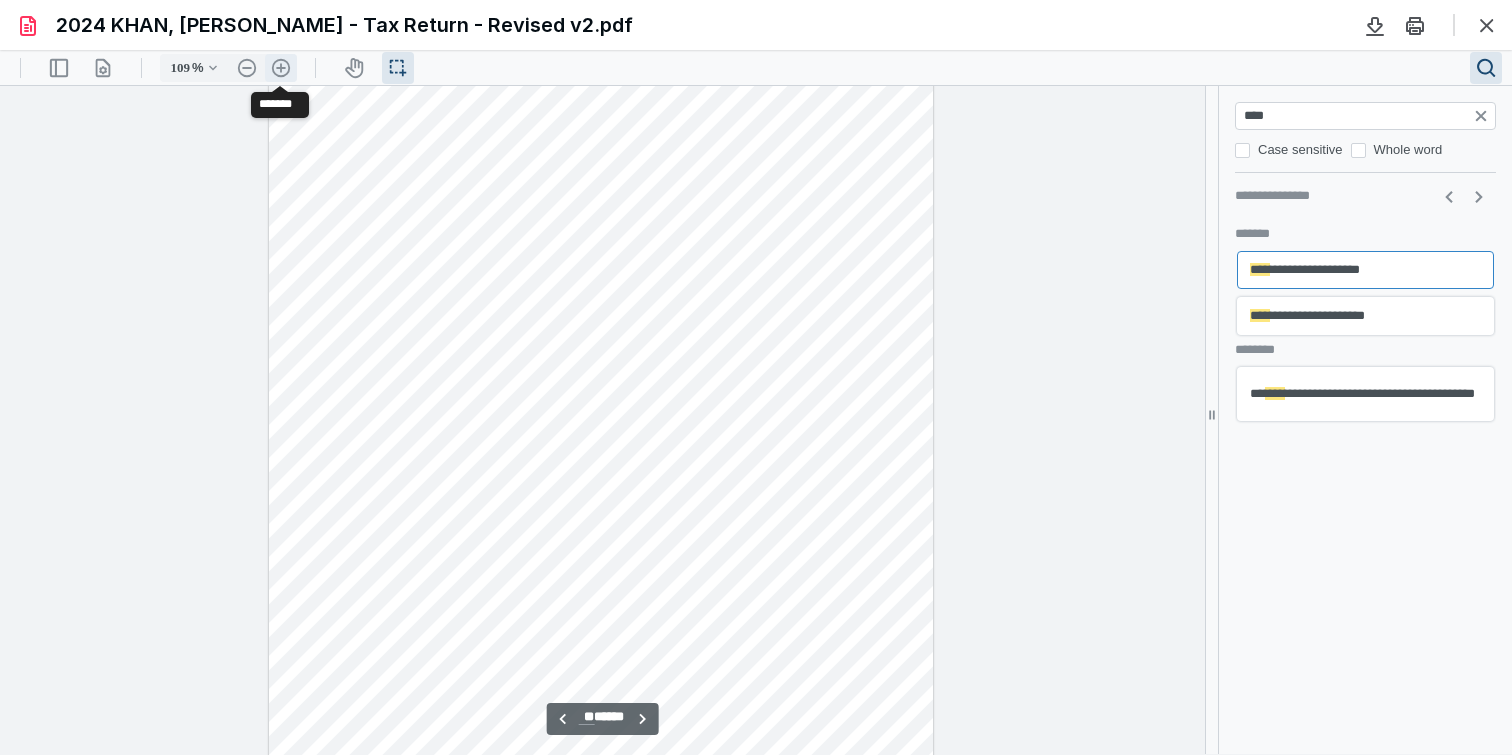 click on ".cls-1{fill:#abb0c4;} icon - header - zoom - in - line" at bounding box center (281, 68) 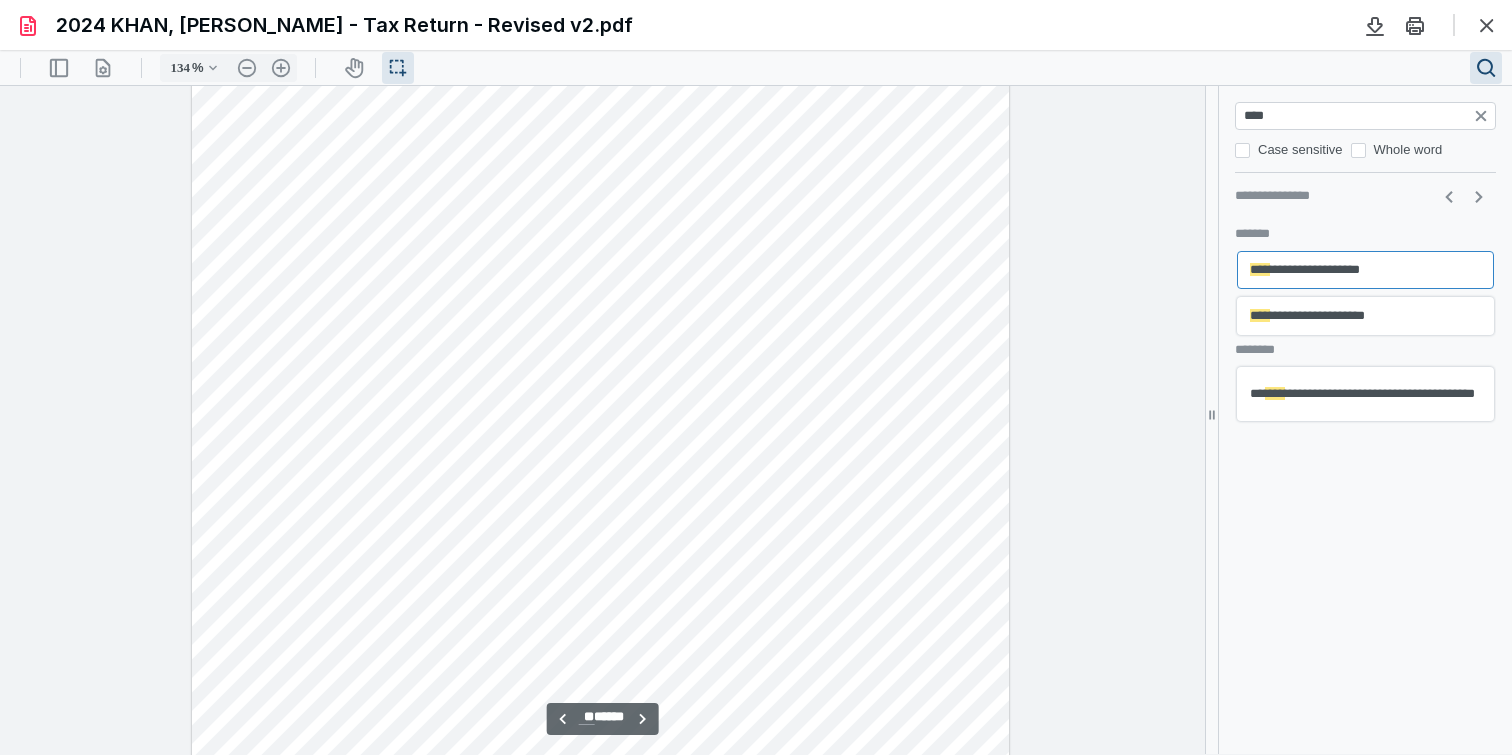 scroll, scrollTop: 56319, scrollLeft: 0, axis: vertical 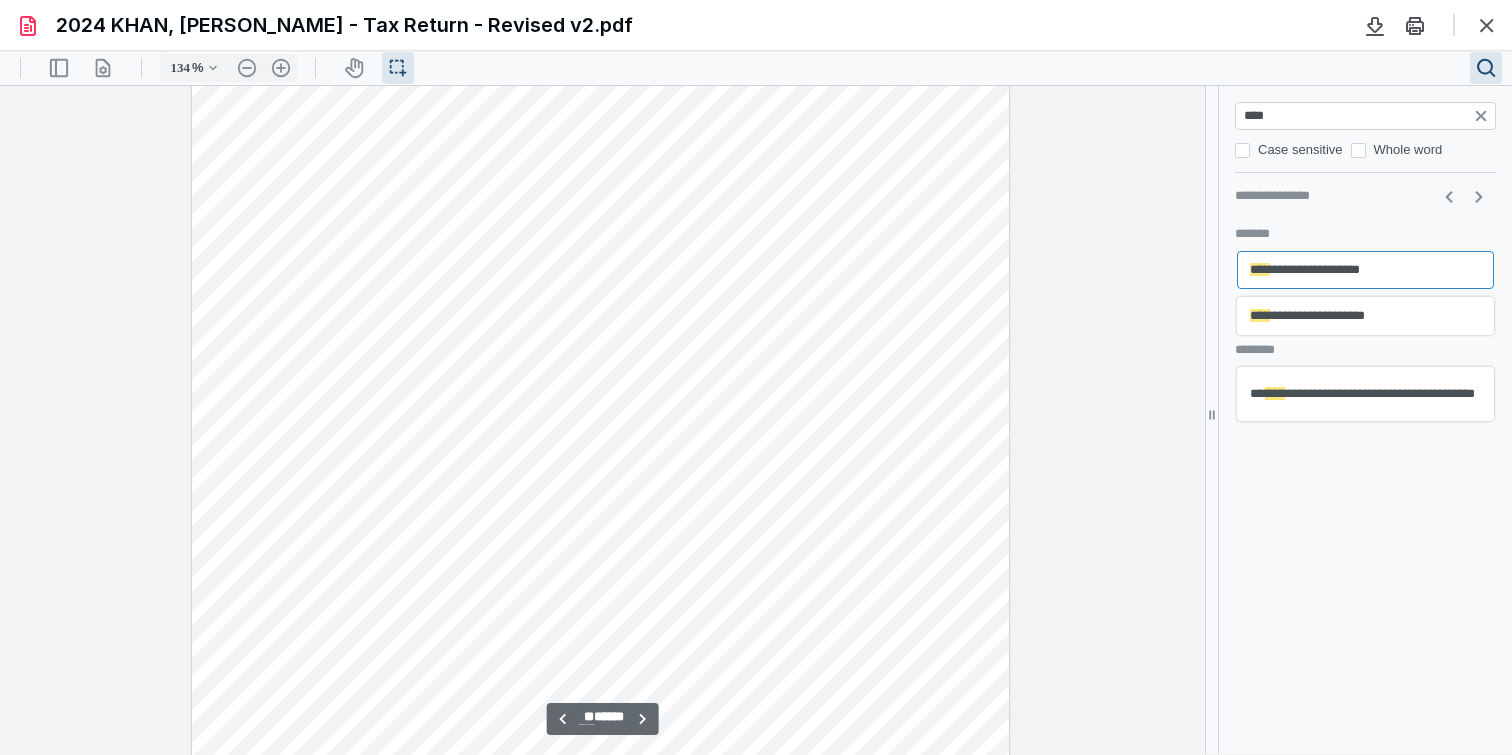 click at bounding box center (601, 527) 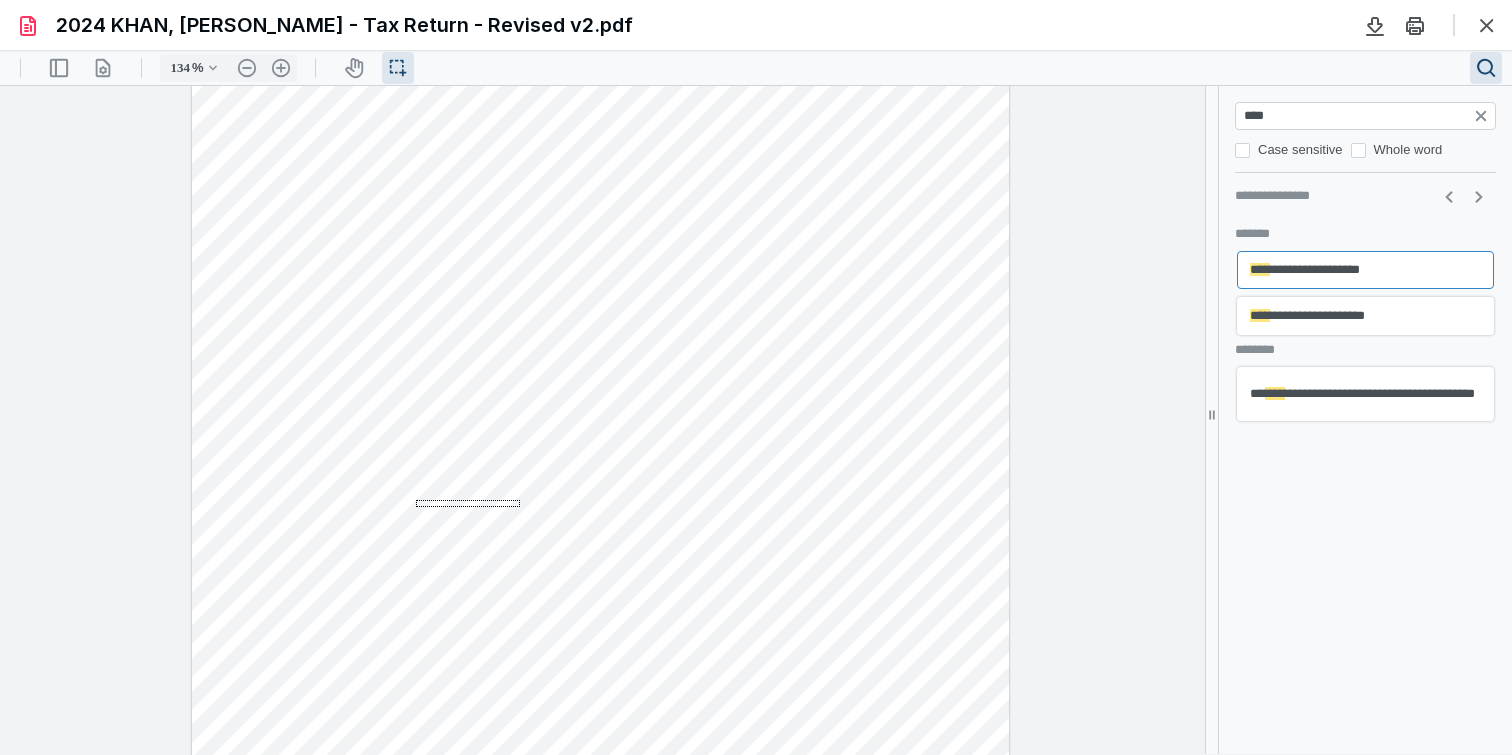 drag, startPoint x: 520, startPoint y: 507, endPoint x: 416, endPoint y: 500, distance: 104.23531 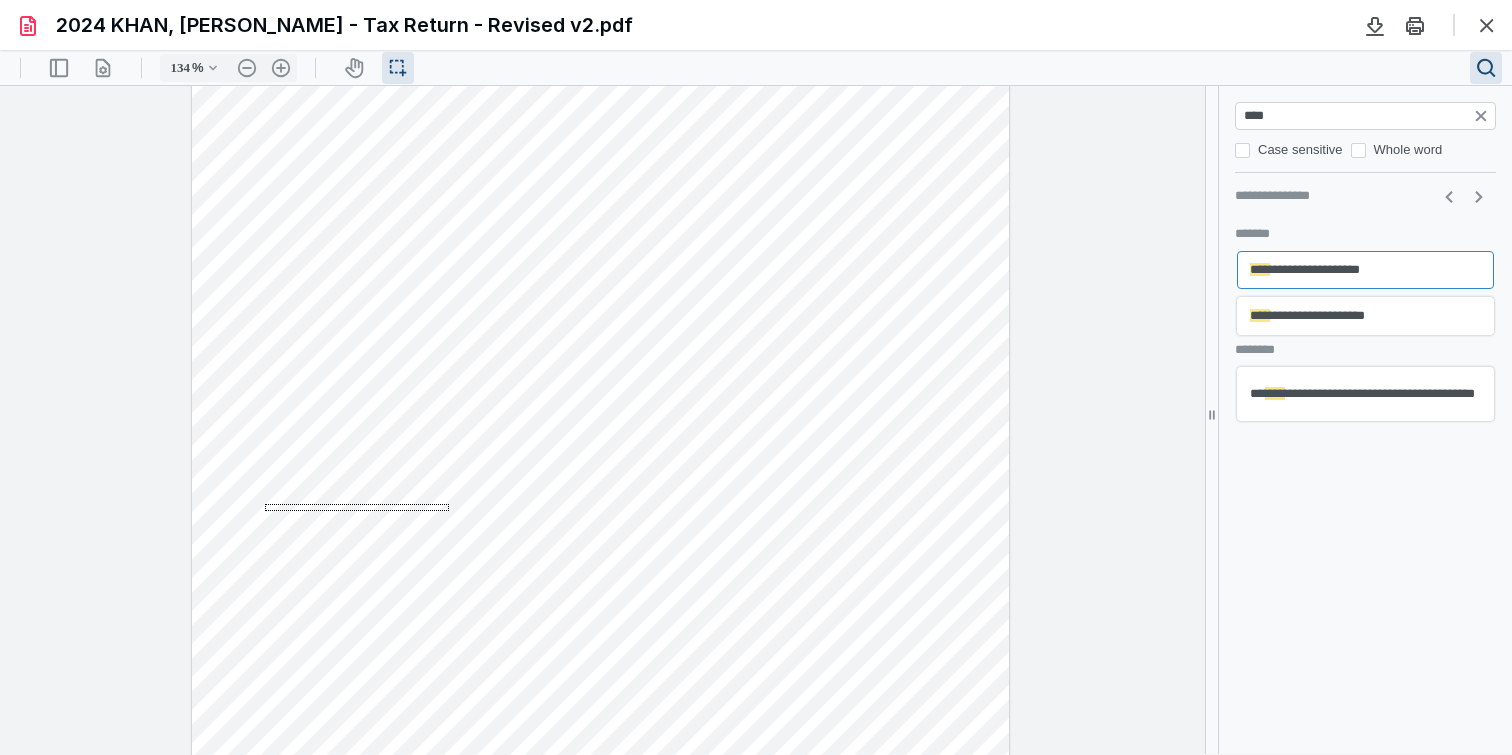 drag, startPoint x: 265, startPoint y: 504, endPoint x: 449, endPoint y: 511, distance: 184.1331 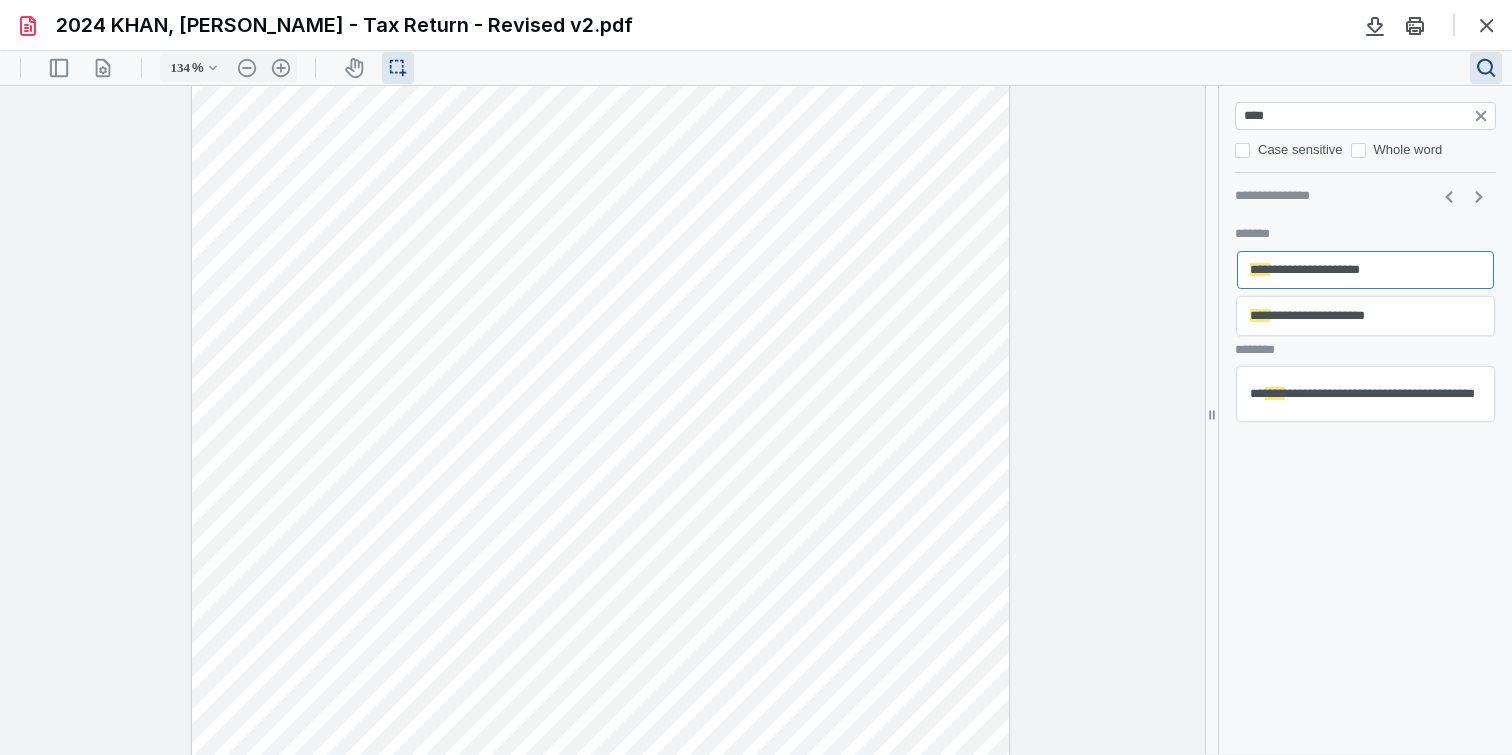 drag, startPoint x: 518, startPoint y: 505, endPoint x: 427, endPoint y: 504, distance: 91.00549 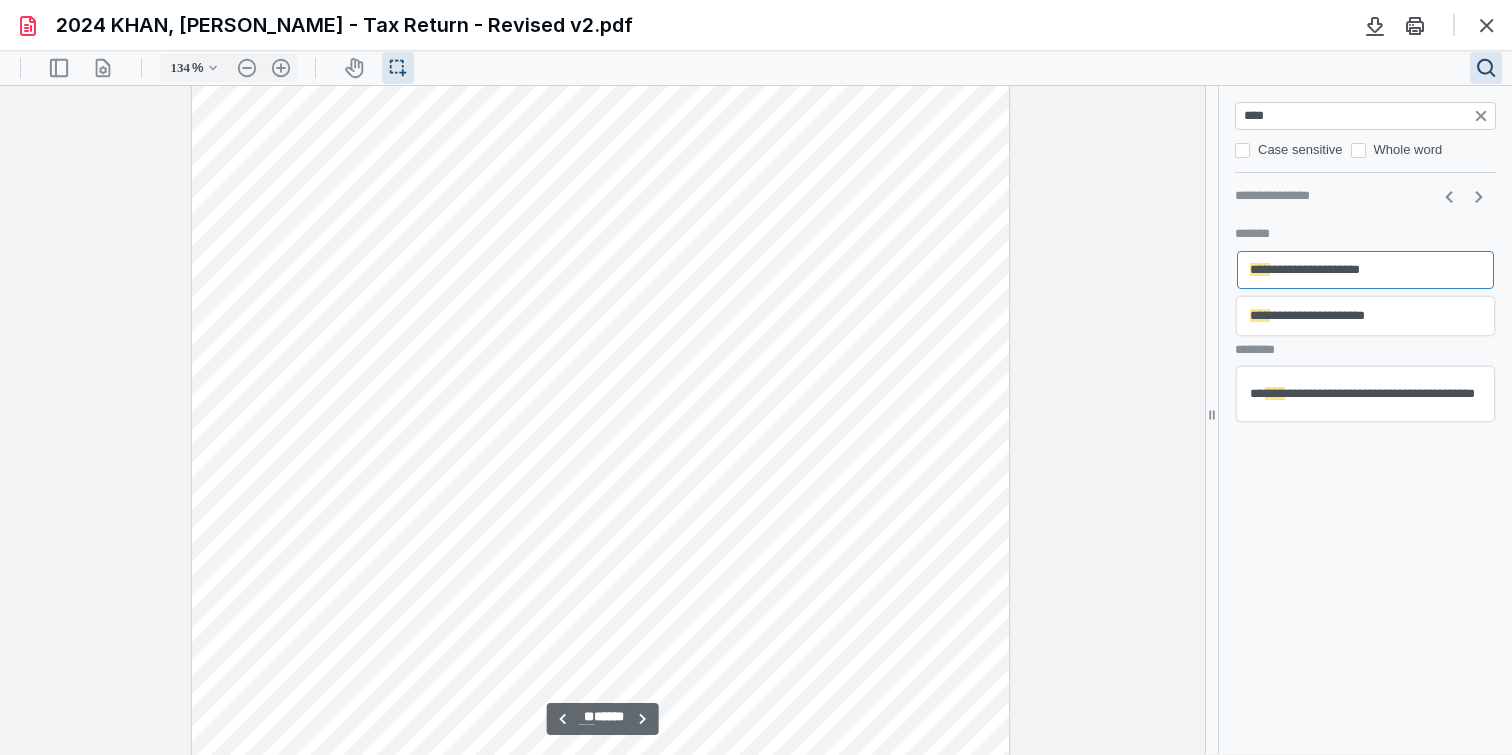 scroll, scrollTop: 56258, scrollLeft: 0, axis: vertical 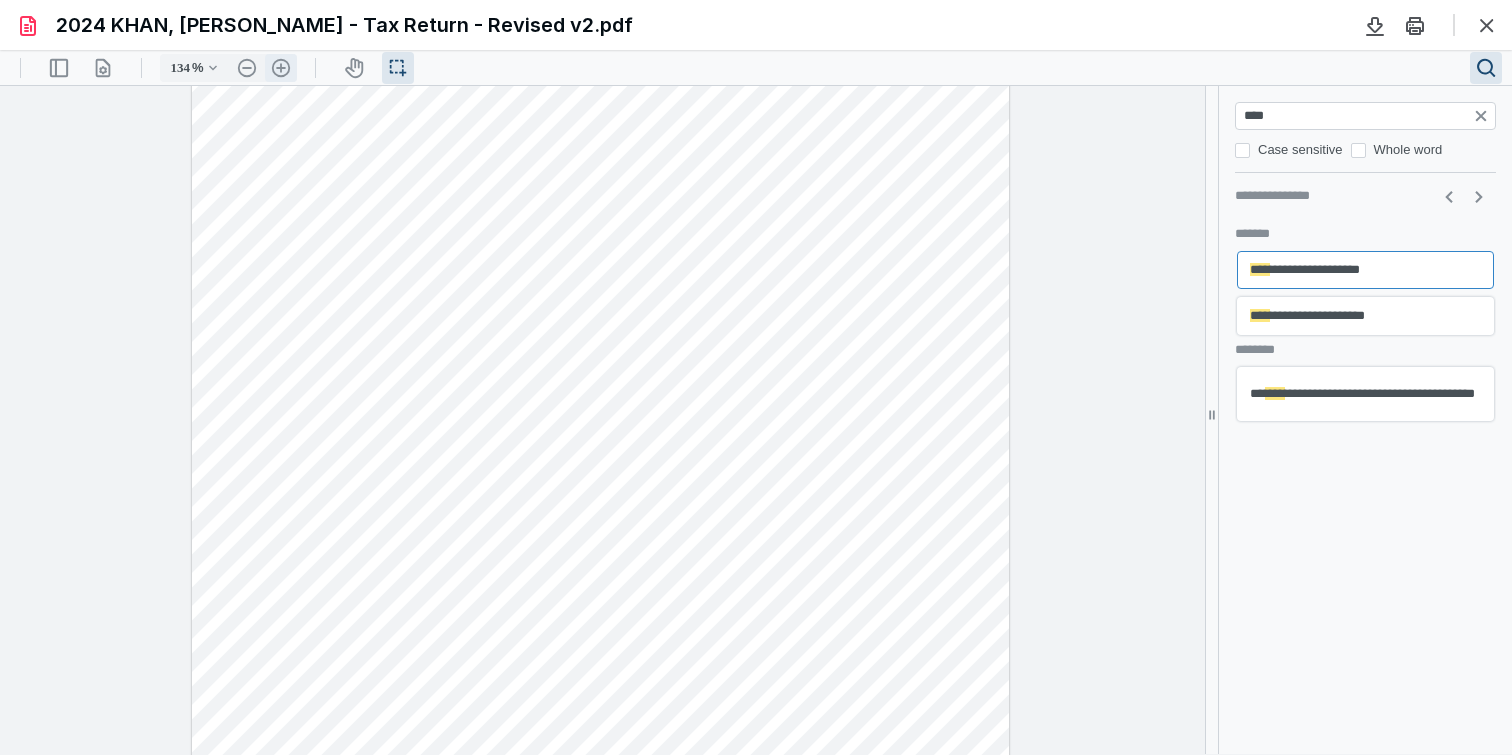 click on ".cls-1{fill:#abb0c4;} icon - header - zoom - in - line" at bounding box center (281, 68) 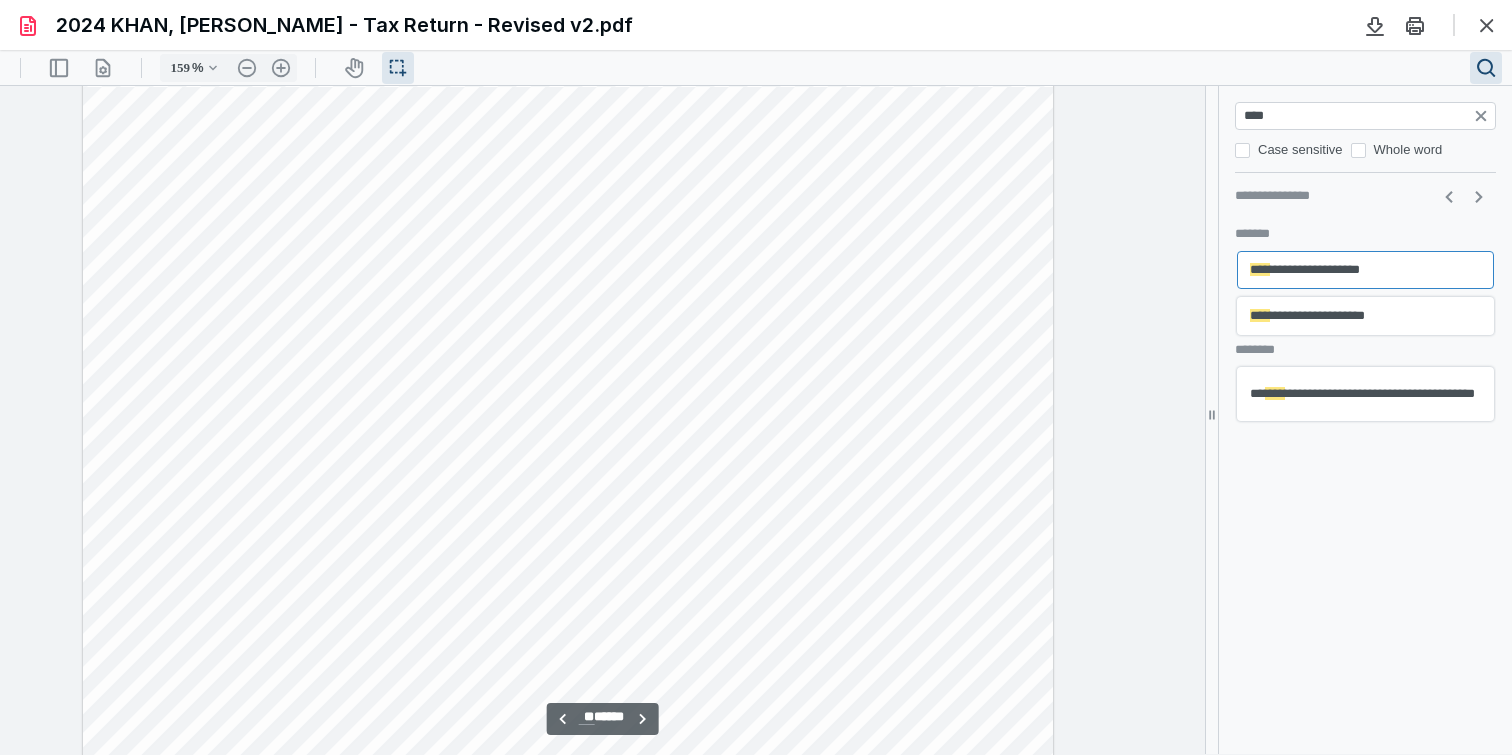 scroll, scrollTop: 66877, scrollLeft: 106, axis: both 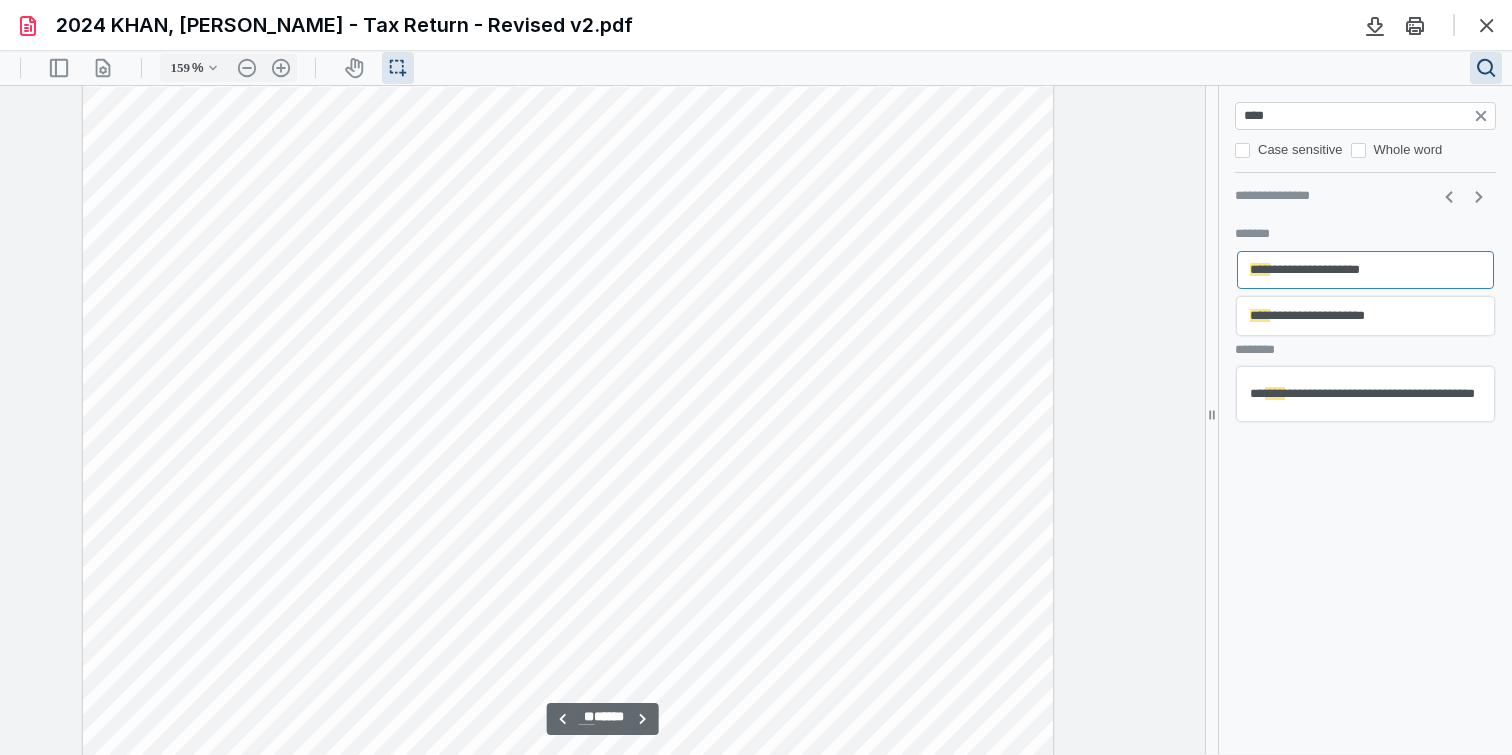 type 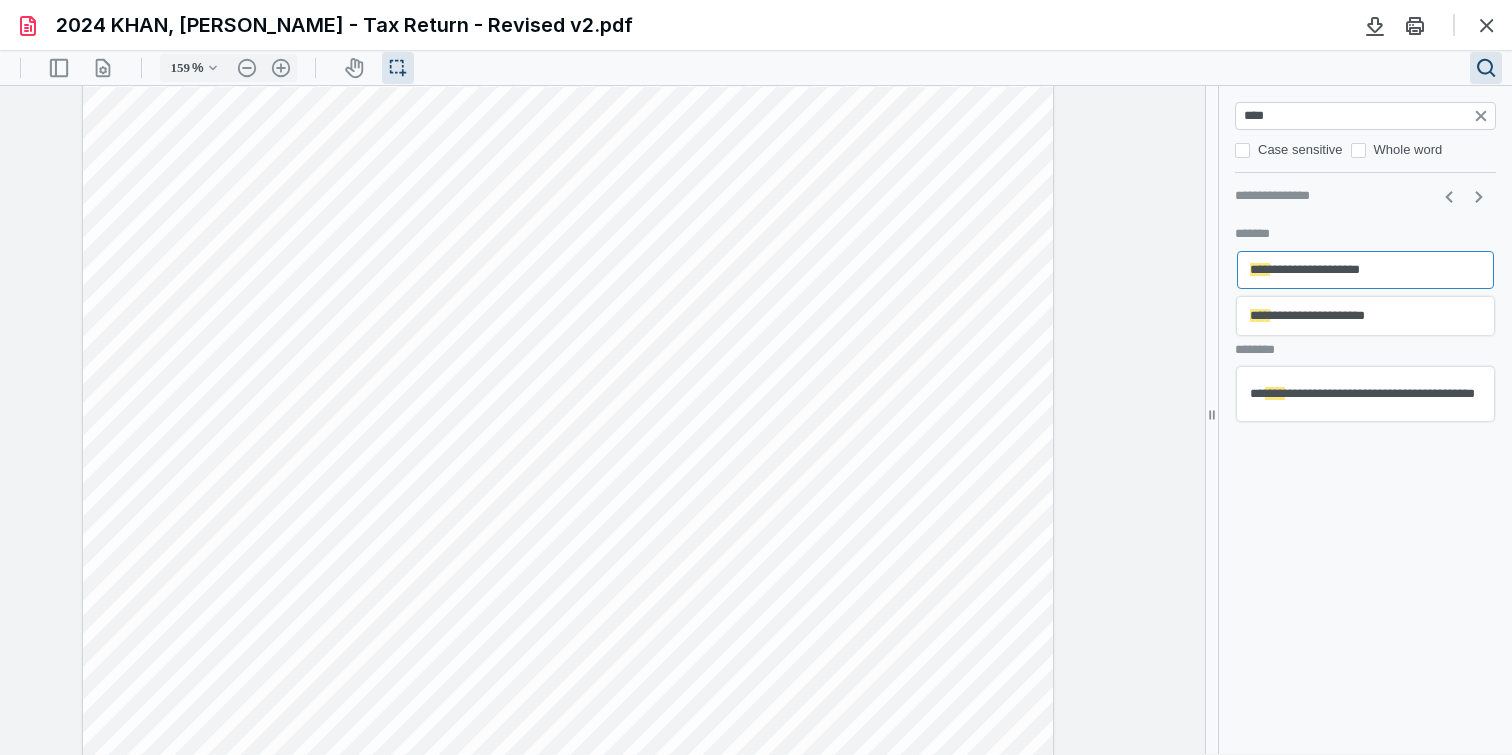 click at bounding box center [568, 599] 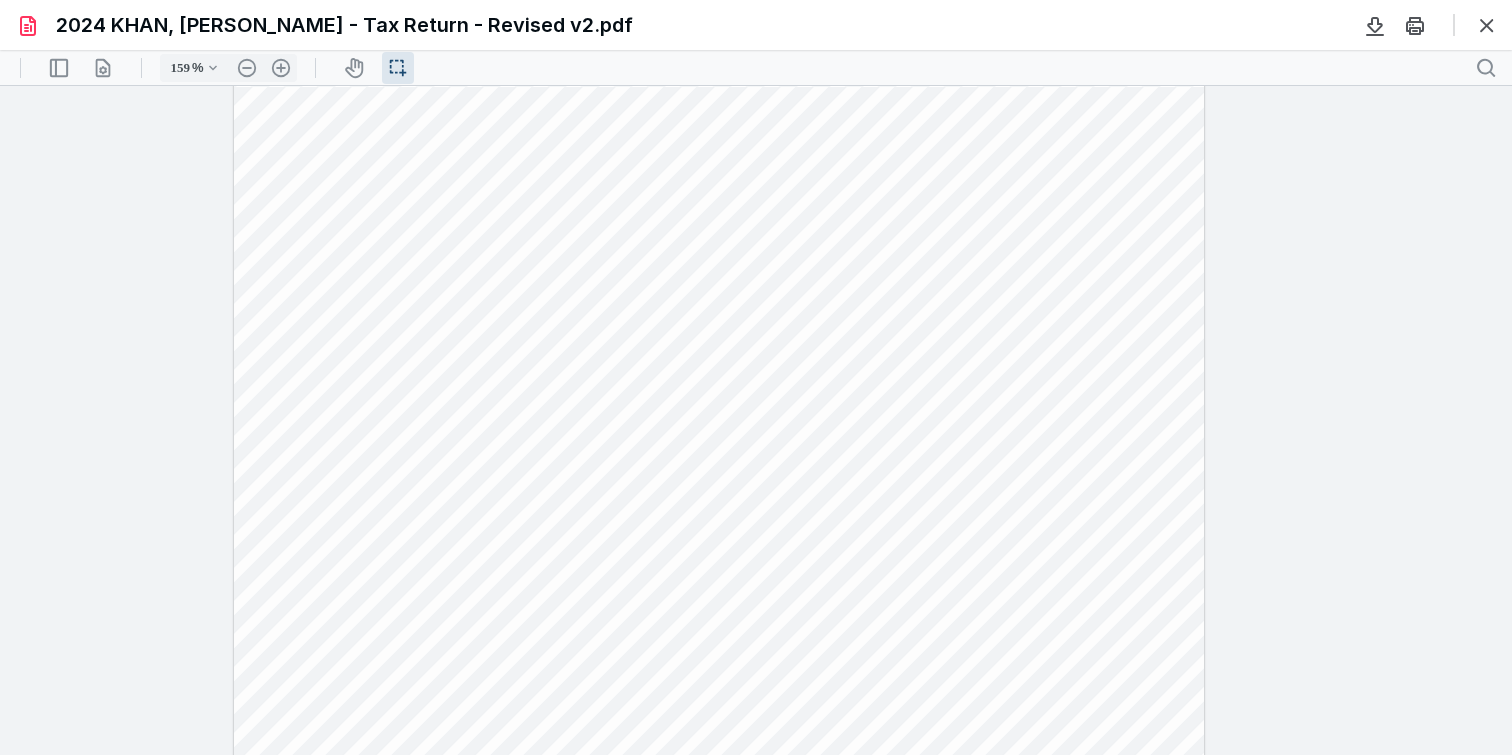 scroll, scrollTop: 66877, scrollLeft: 0, axis: vertical 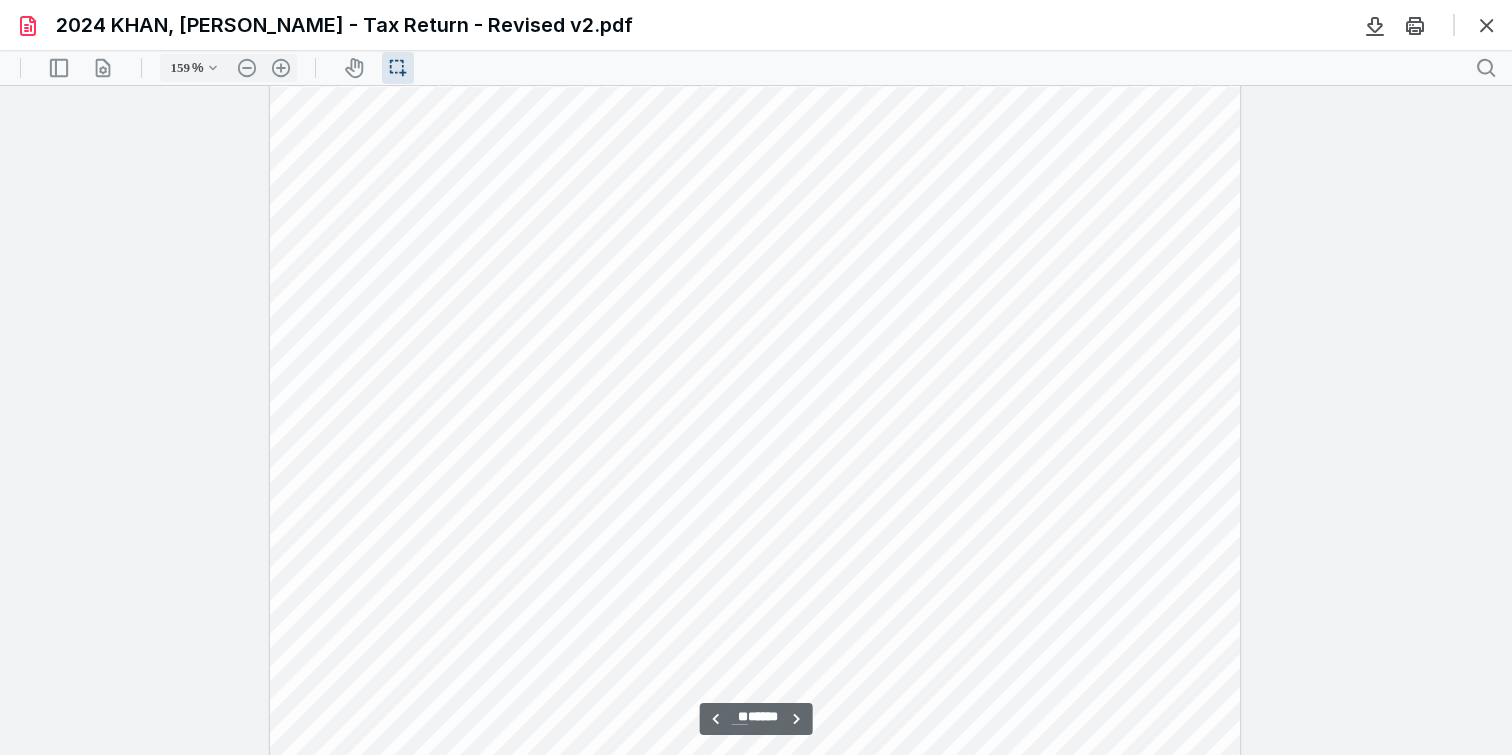 click at bounding box center (754, 599) 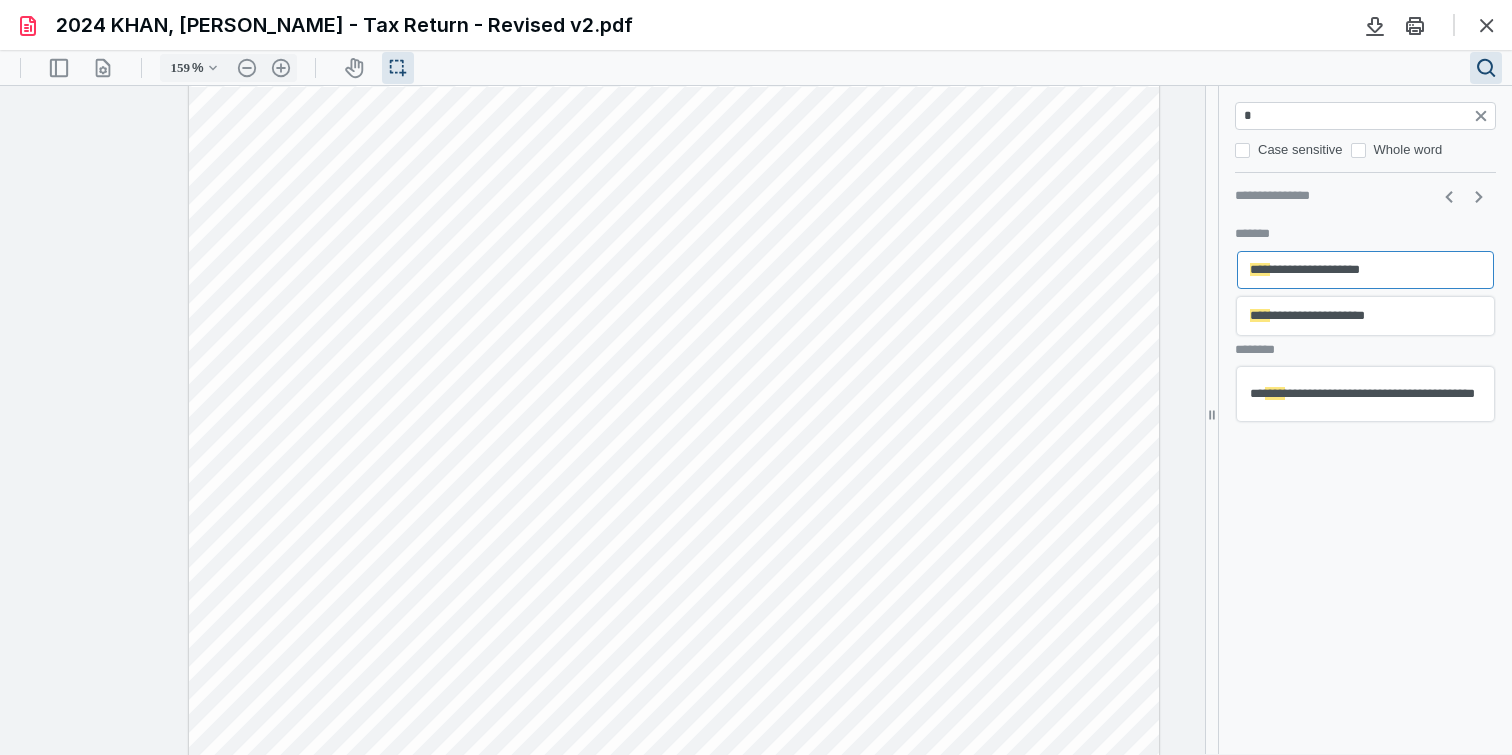 type on "**" 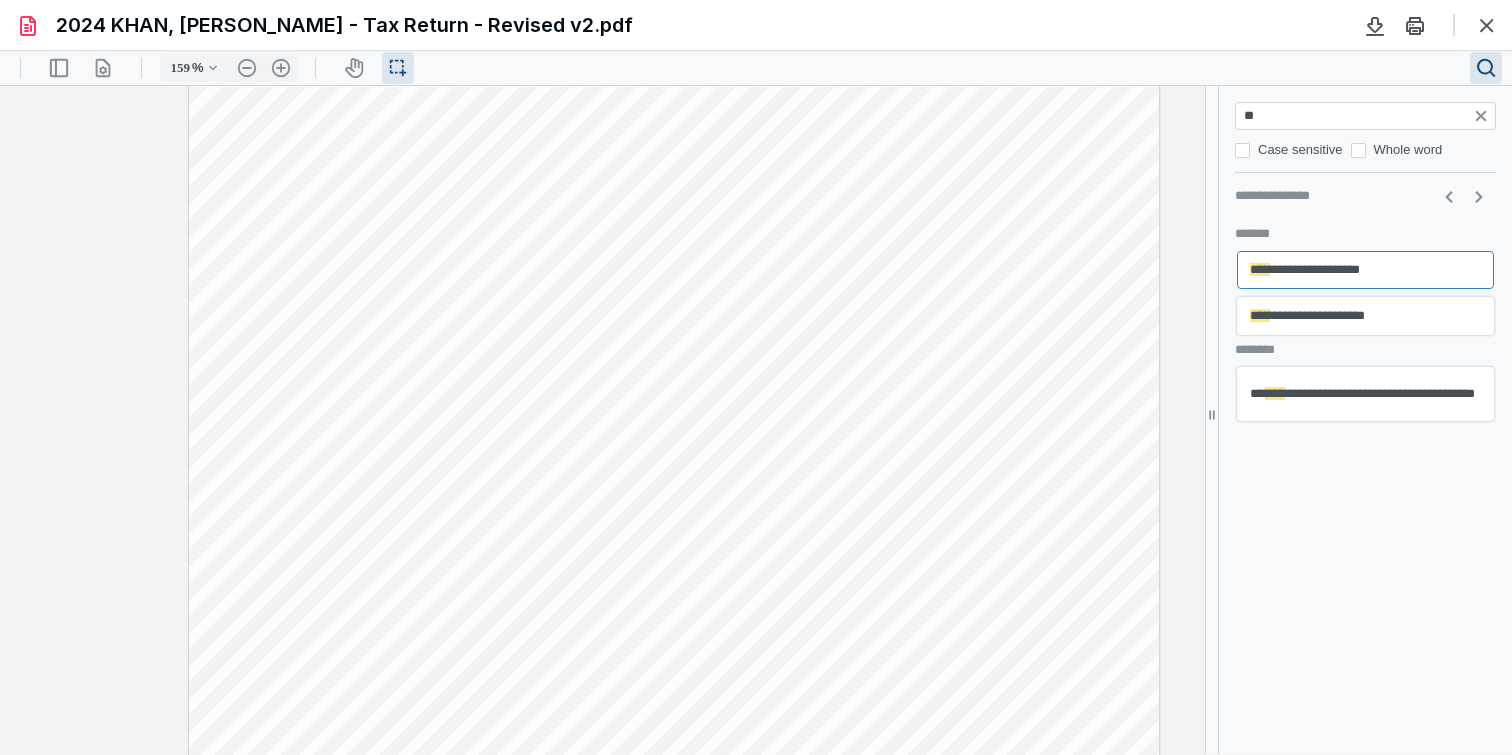 type on "*" 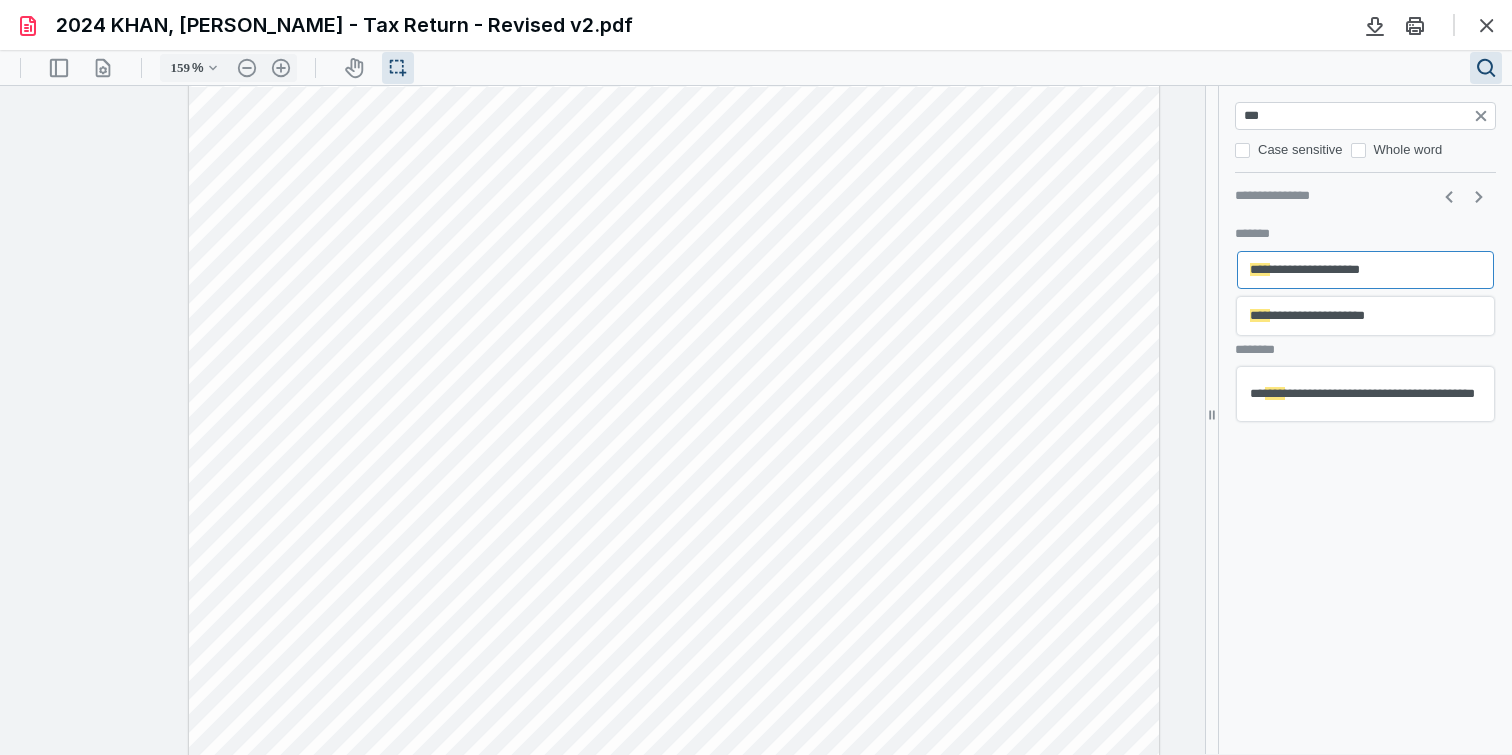 scroll, scrollTop: 0, scrollLeft: 0, axis: both 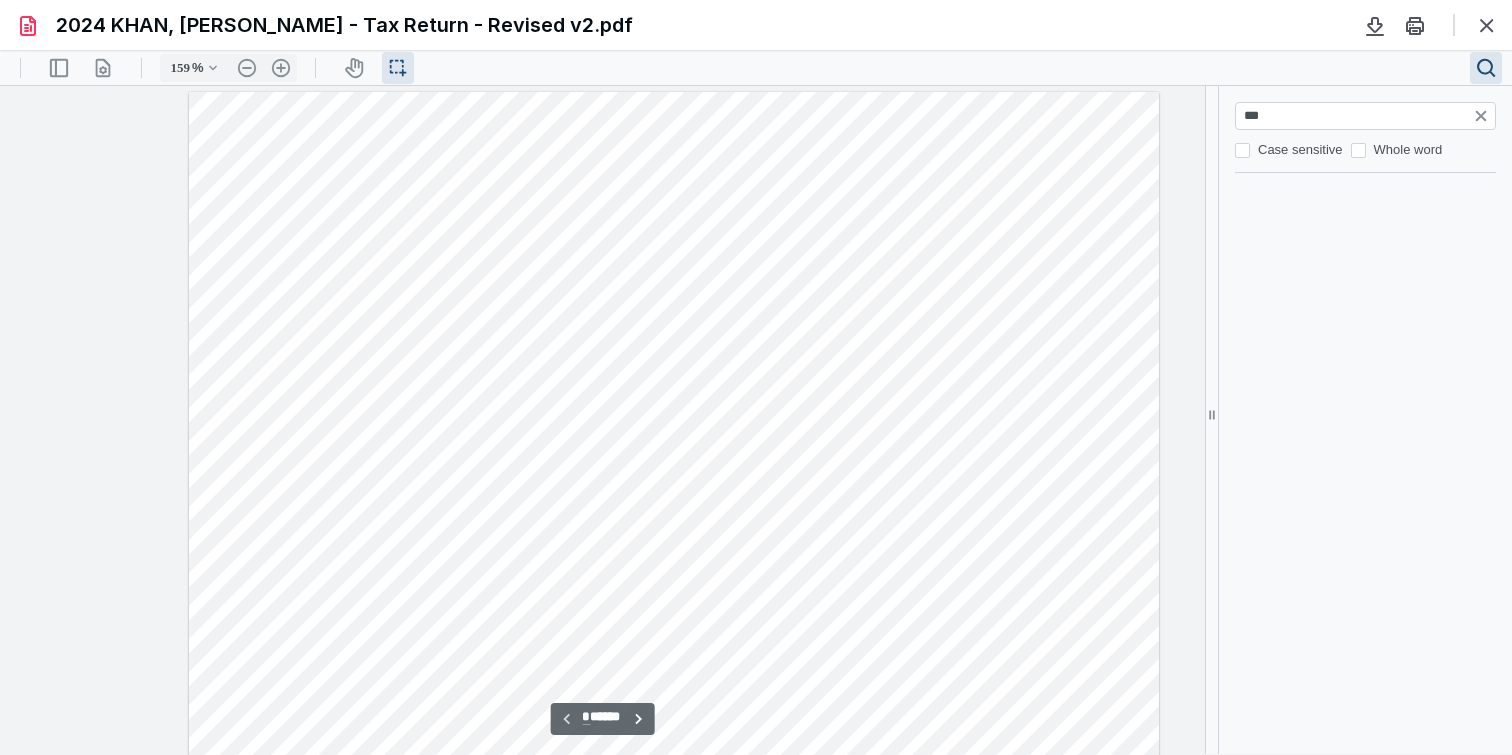 type on "**" 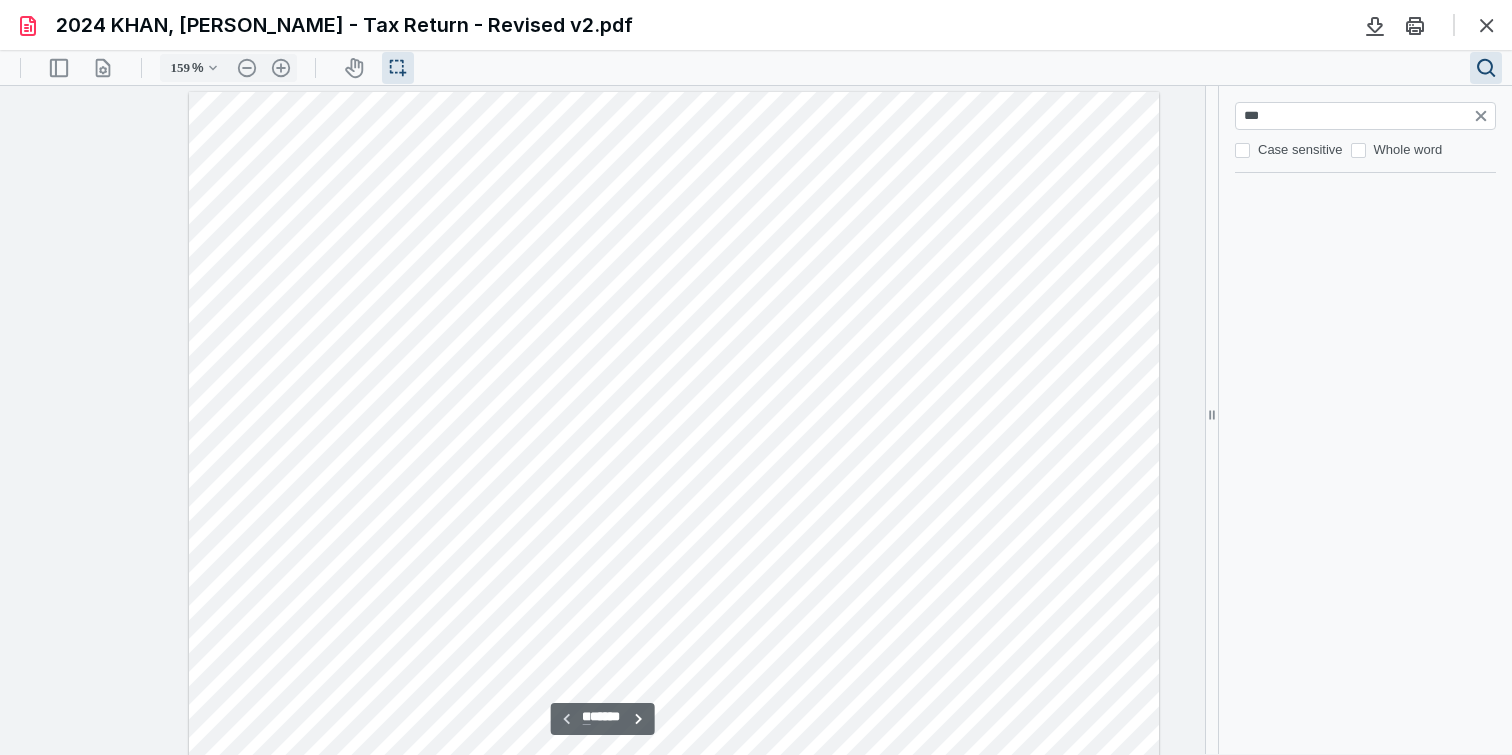 scroll, scrollTop: 65518, scrollLeft: 0, axis: vertical 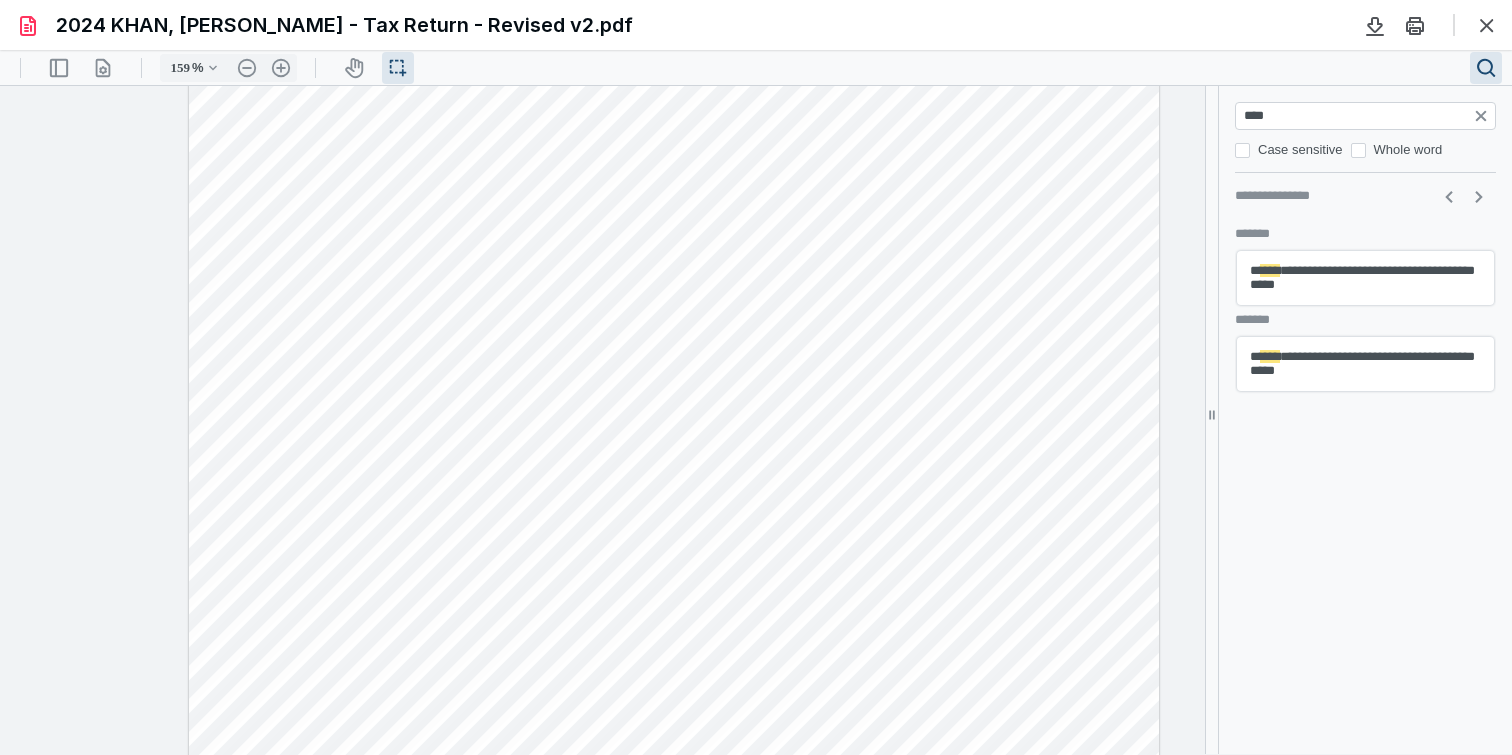 type on "****" 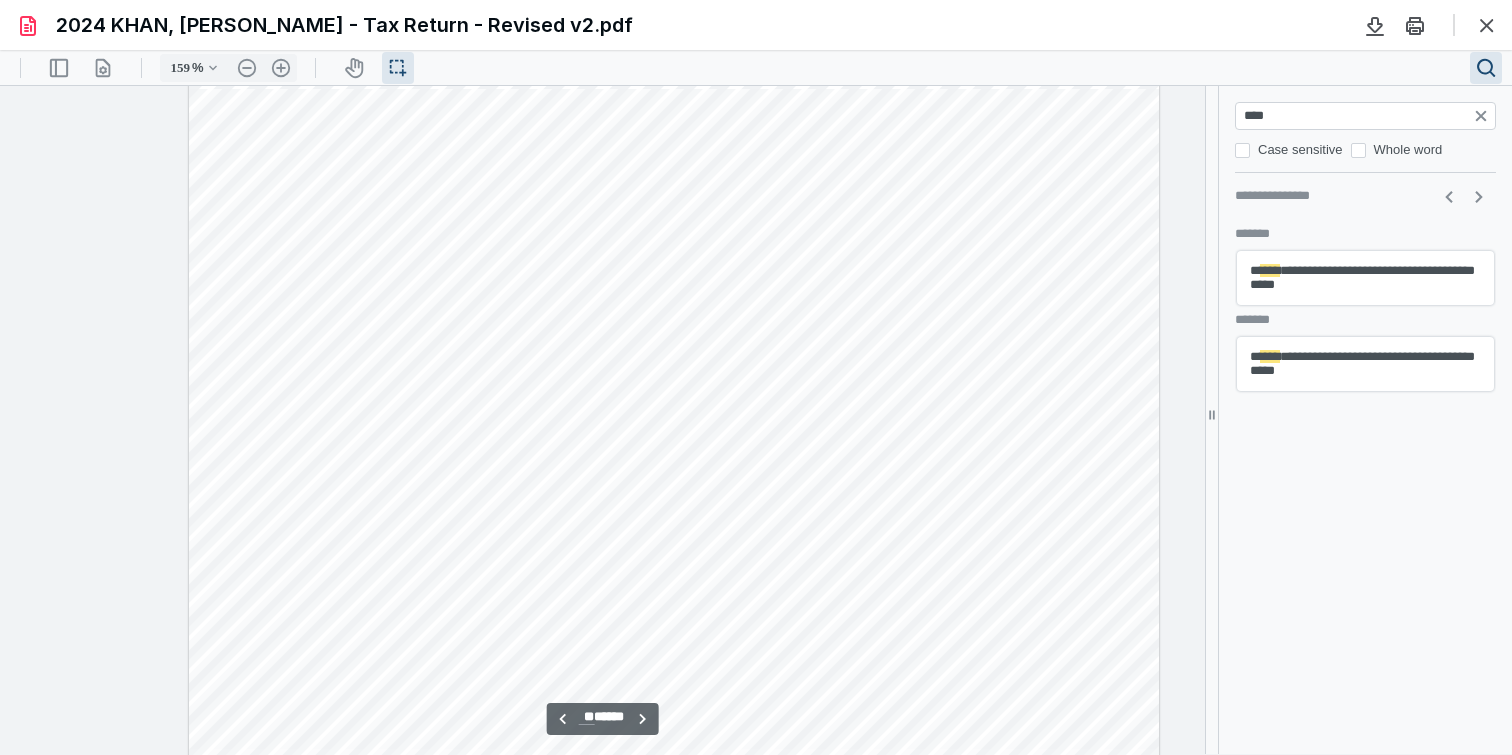scroll, scrollTop: 65576, scrollLeft: 0, axis: vertical 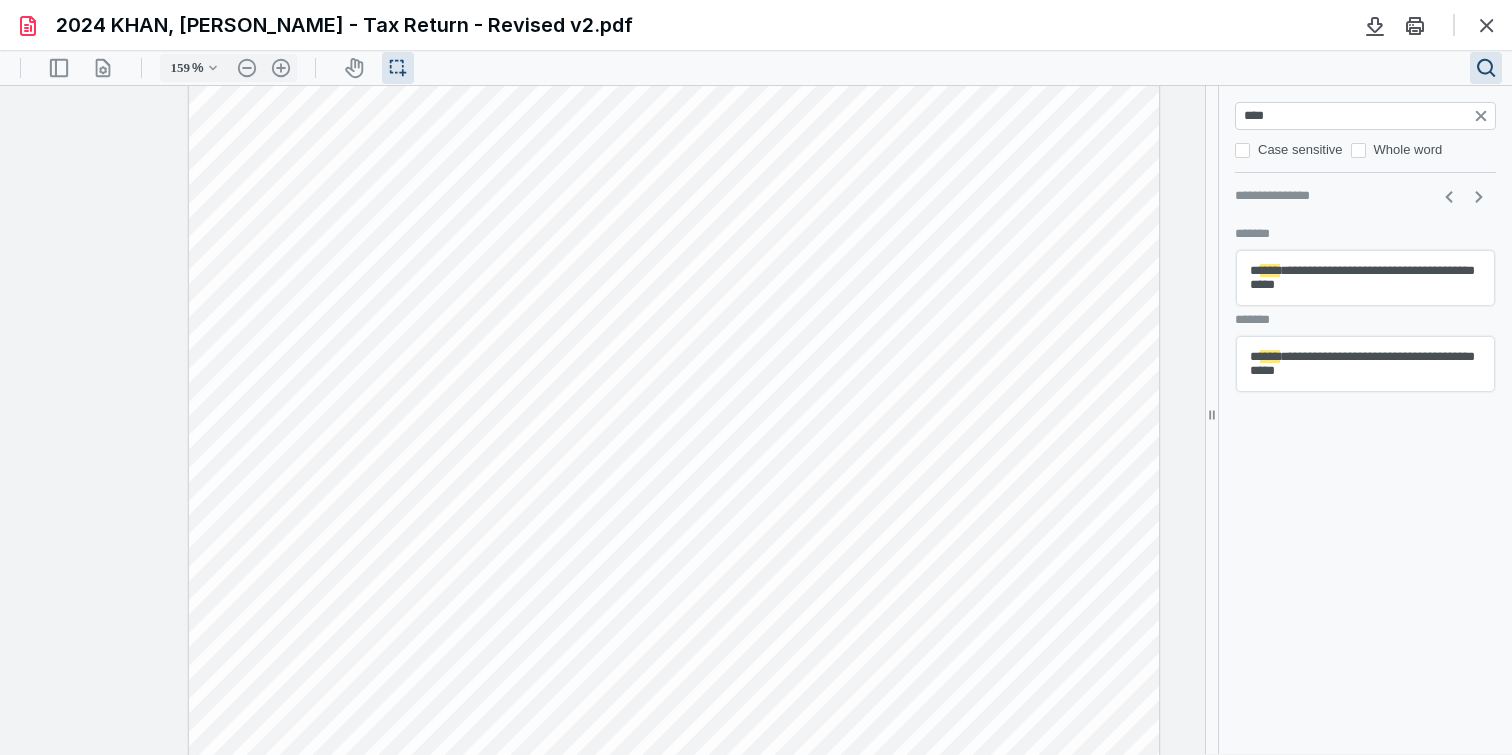 click on "**********" at bounding box center (1365, 364) 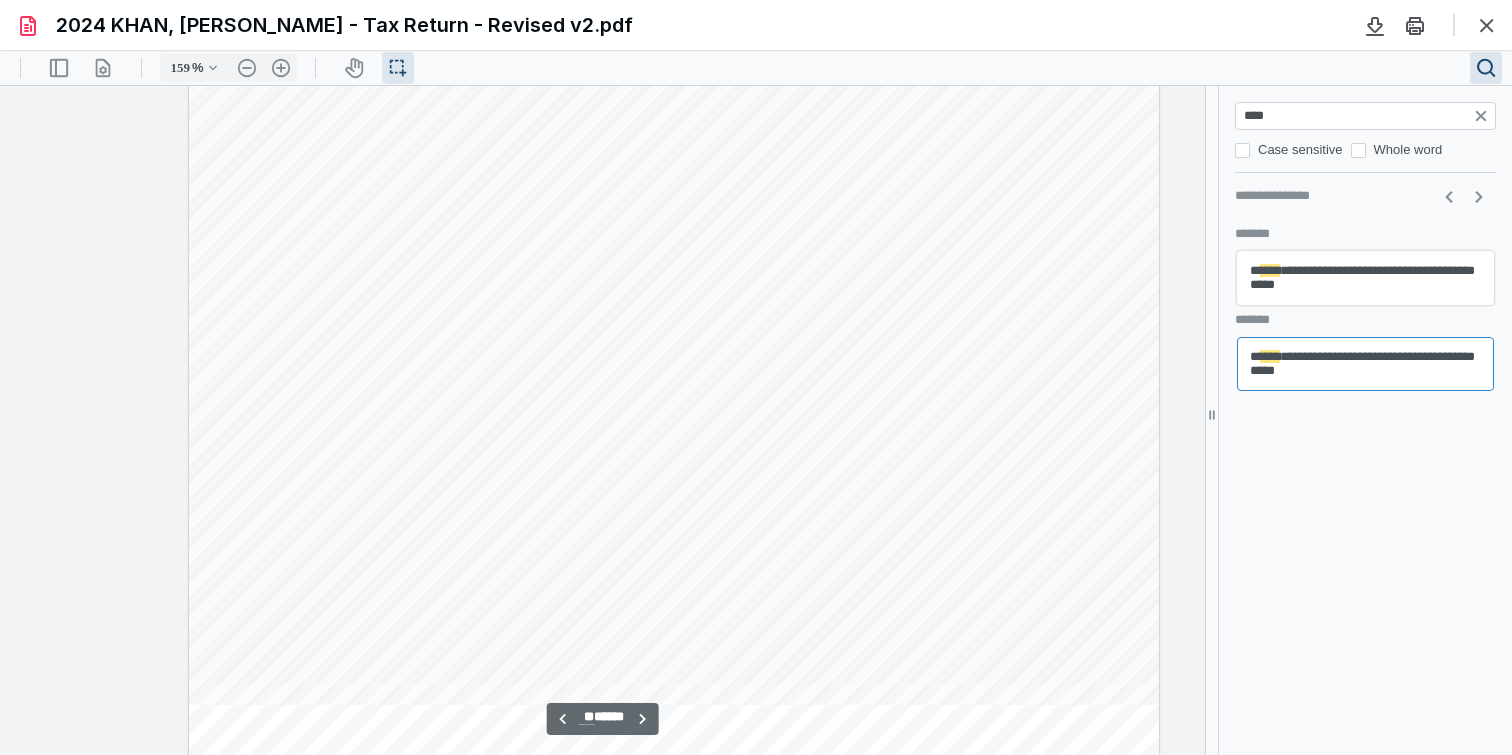 scroll, scrollTop: 67315, scrollLeft: 0, axis: vertical 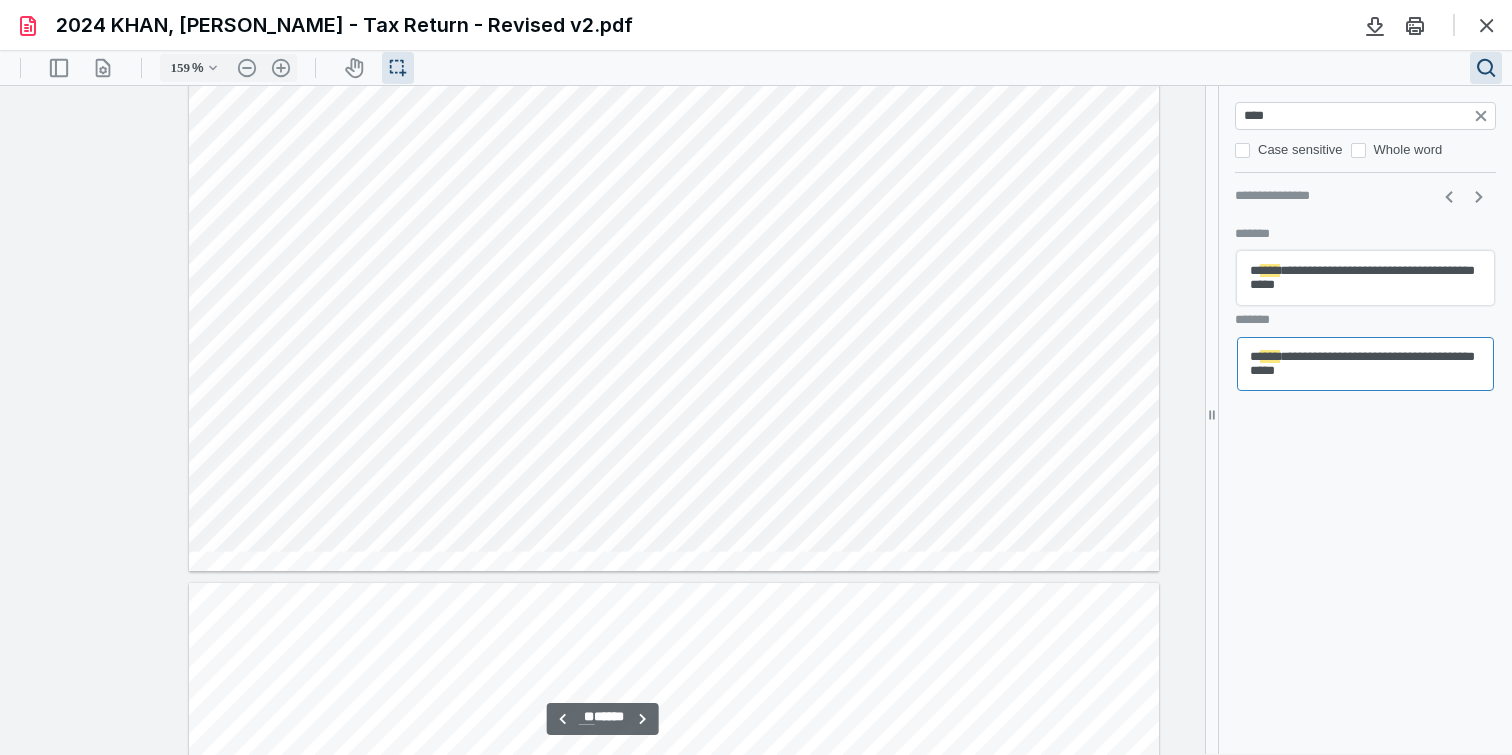 type on "**" 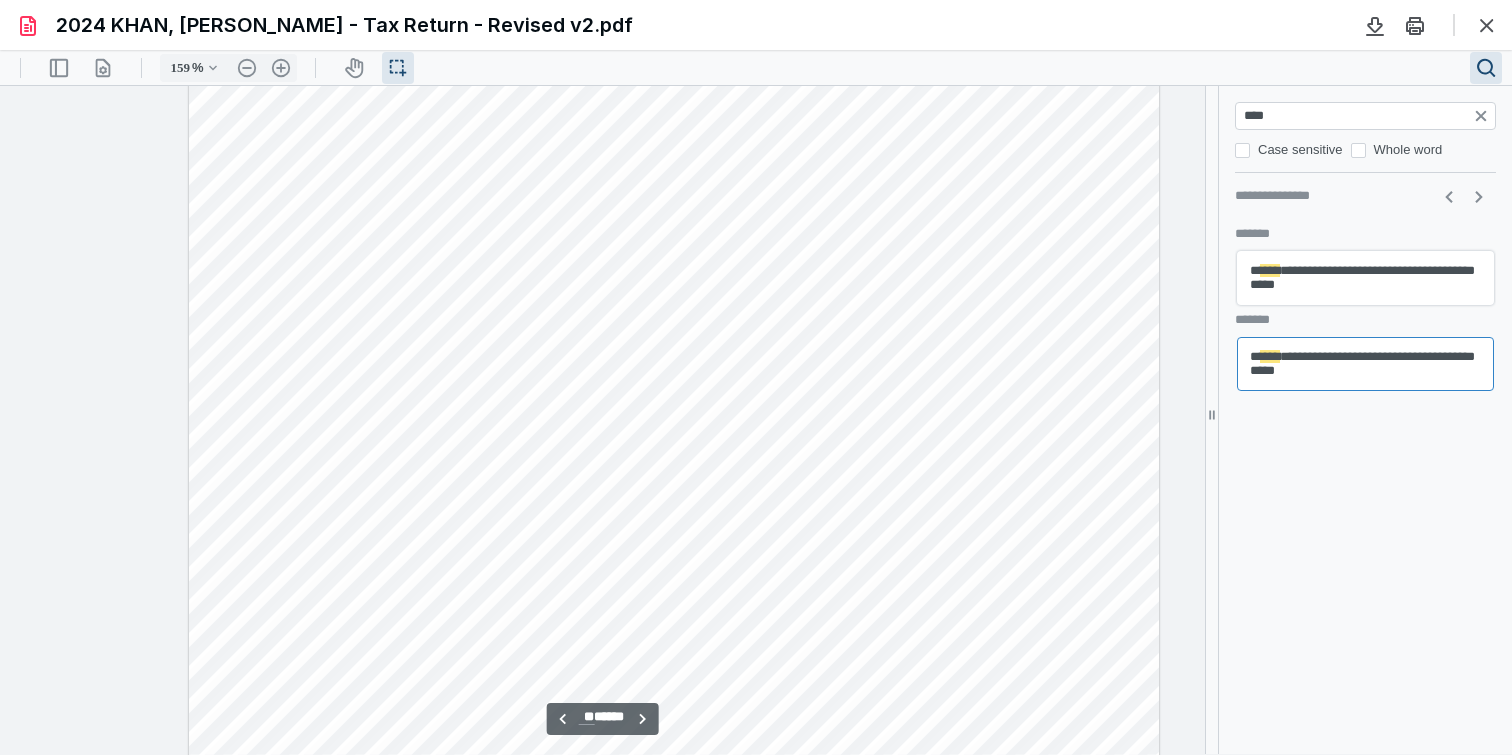 scroll, scrollTop: 68328, scrollLeft: 0, axis: vertical 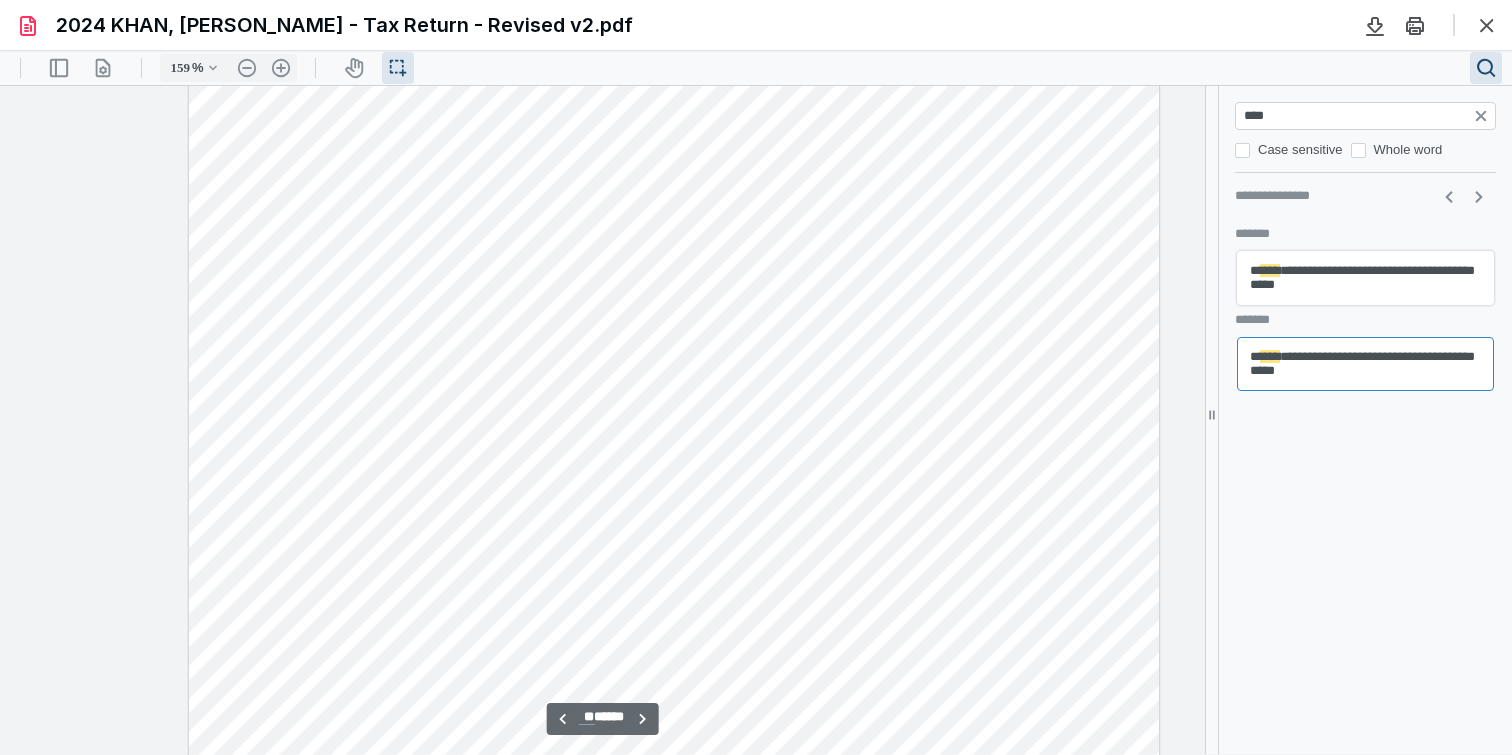 click on "****" at bounding box center (1367, 116) 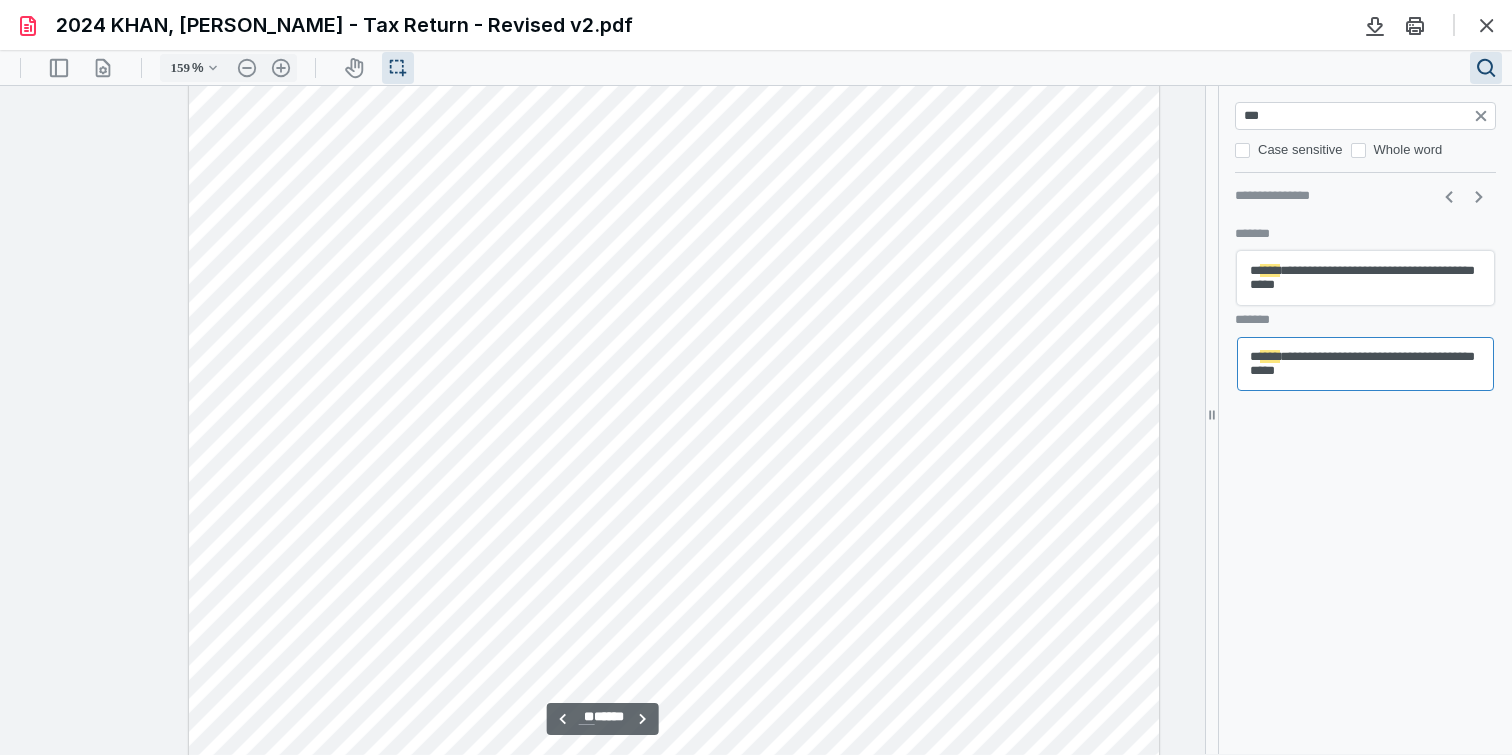 type on "****" 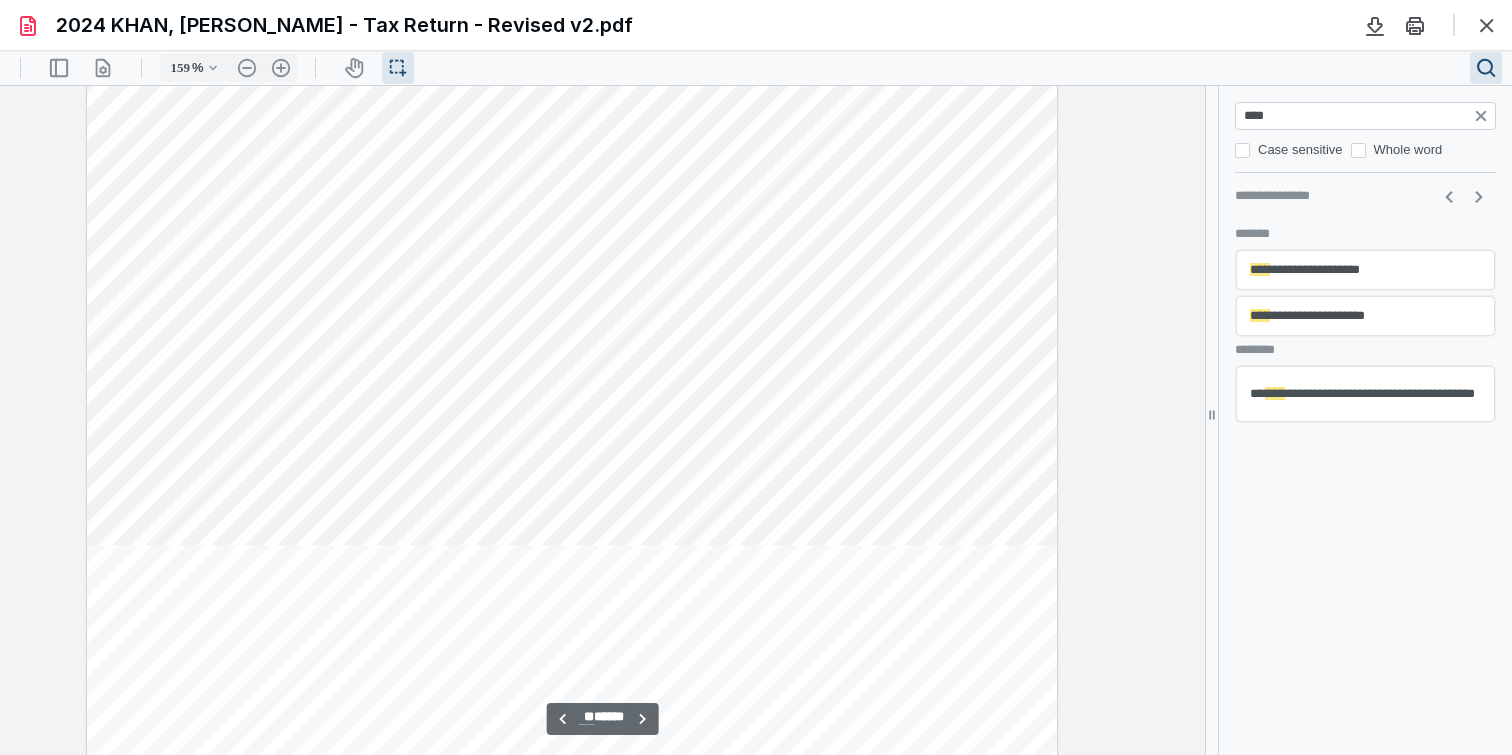 scroll, scrollTop: 67155, scrollLeft: 102, axis: both 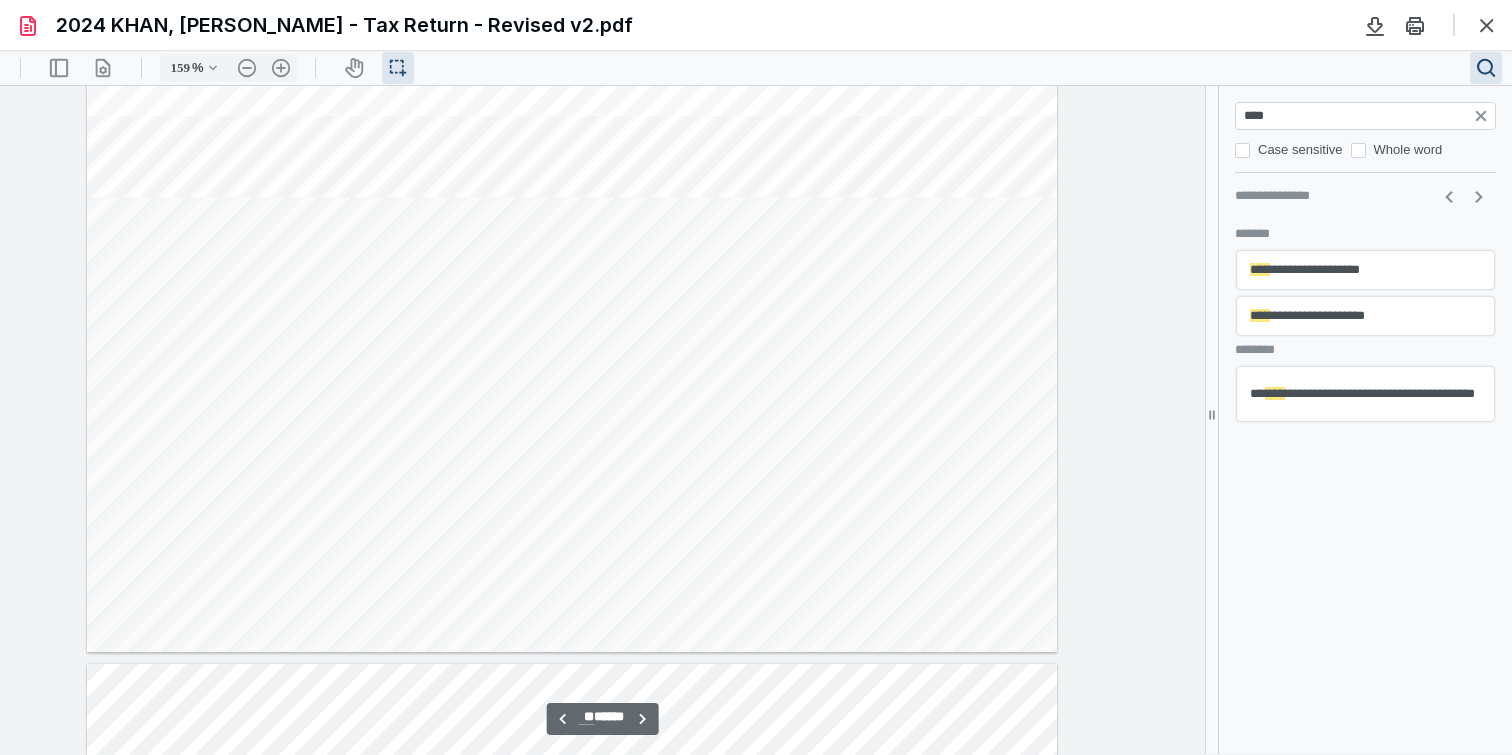 type on "**" 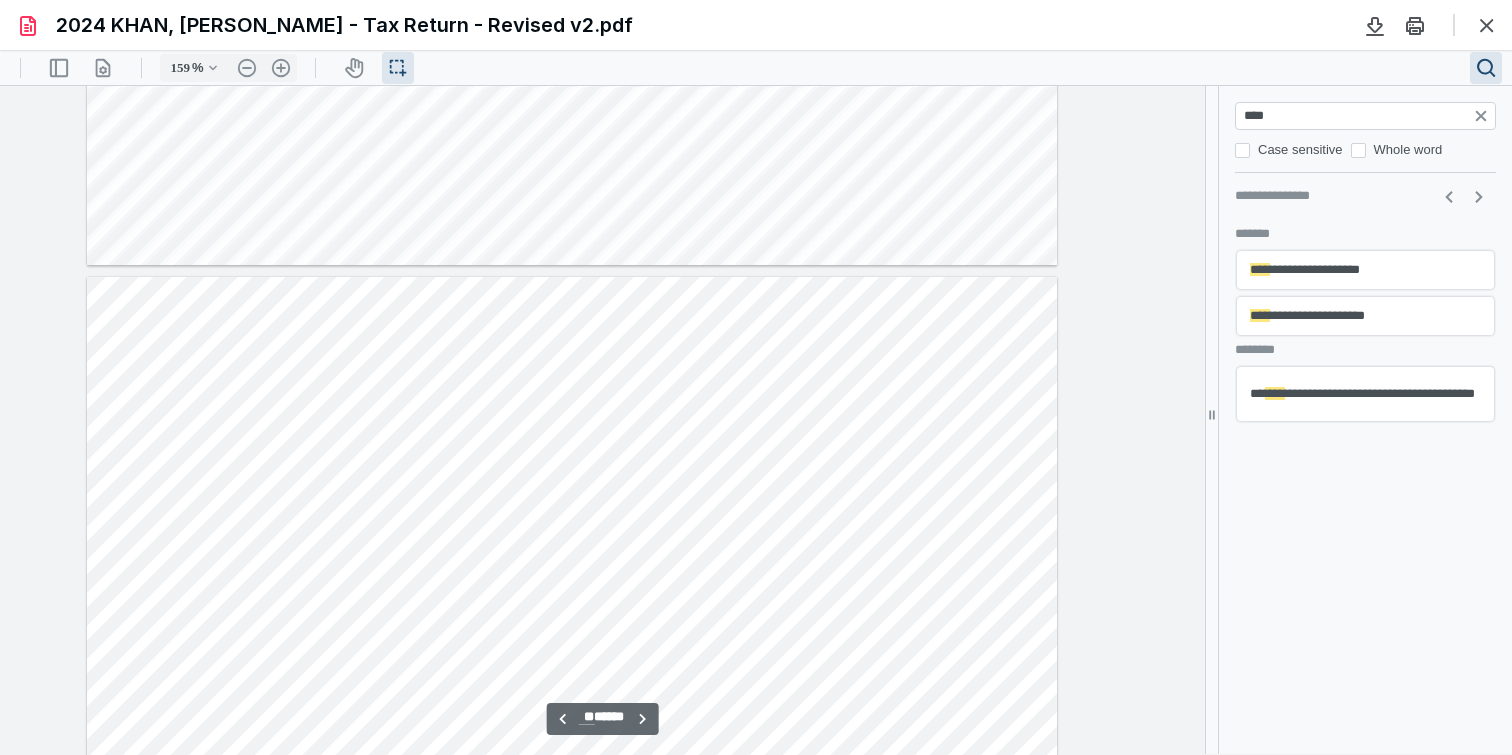 type on "****" 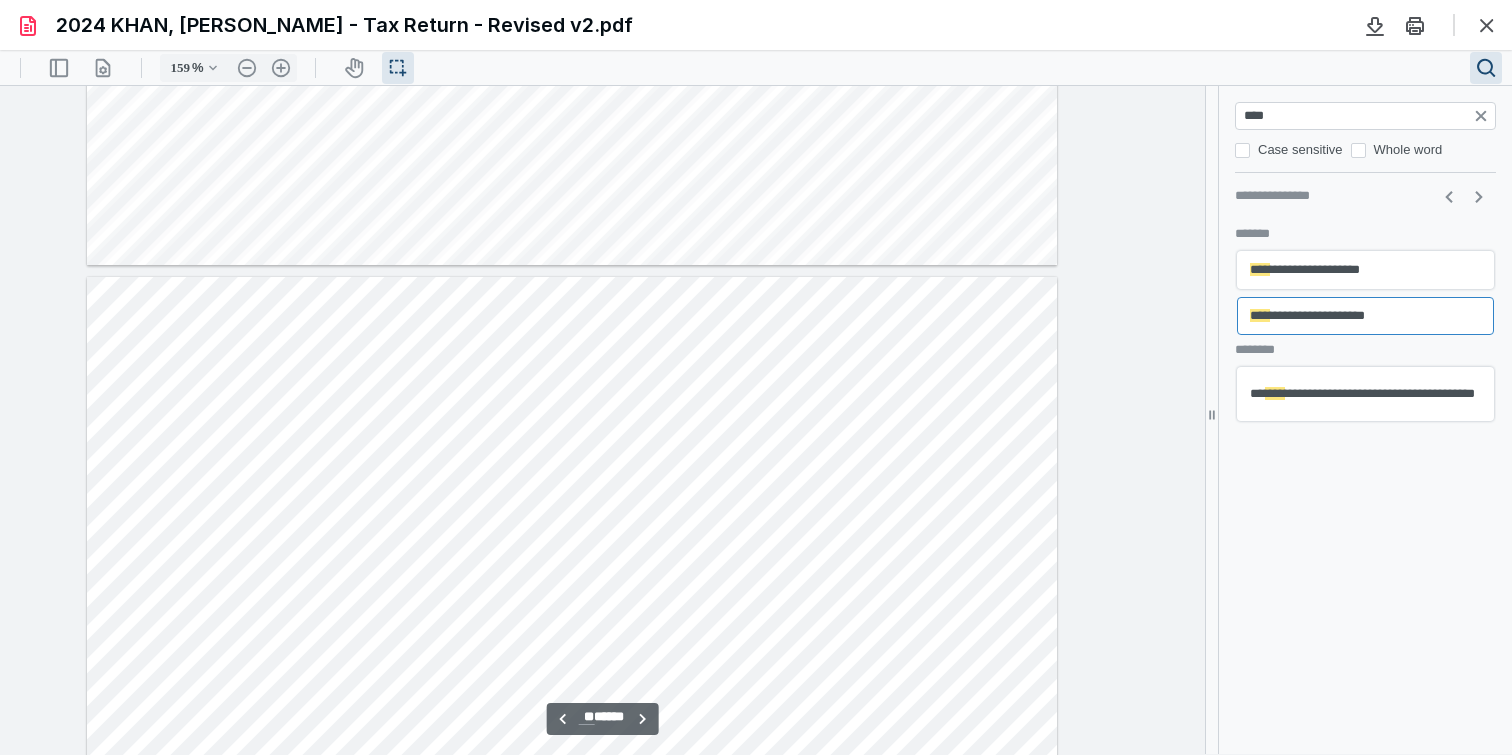 scroll, scrollTop: 67029, scrollLeft: 153, axis: both 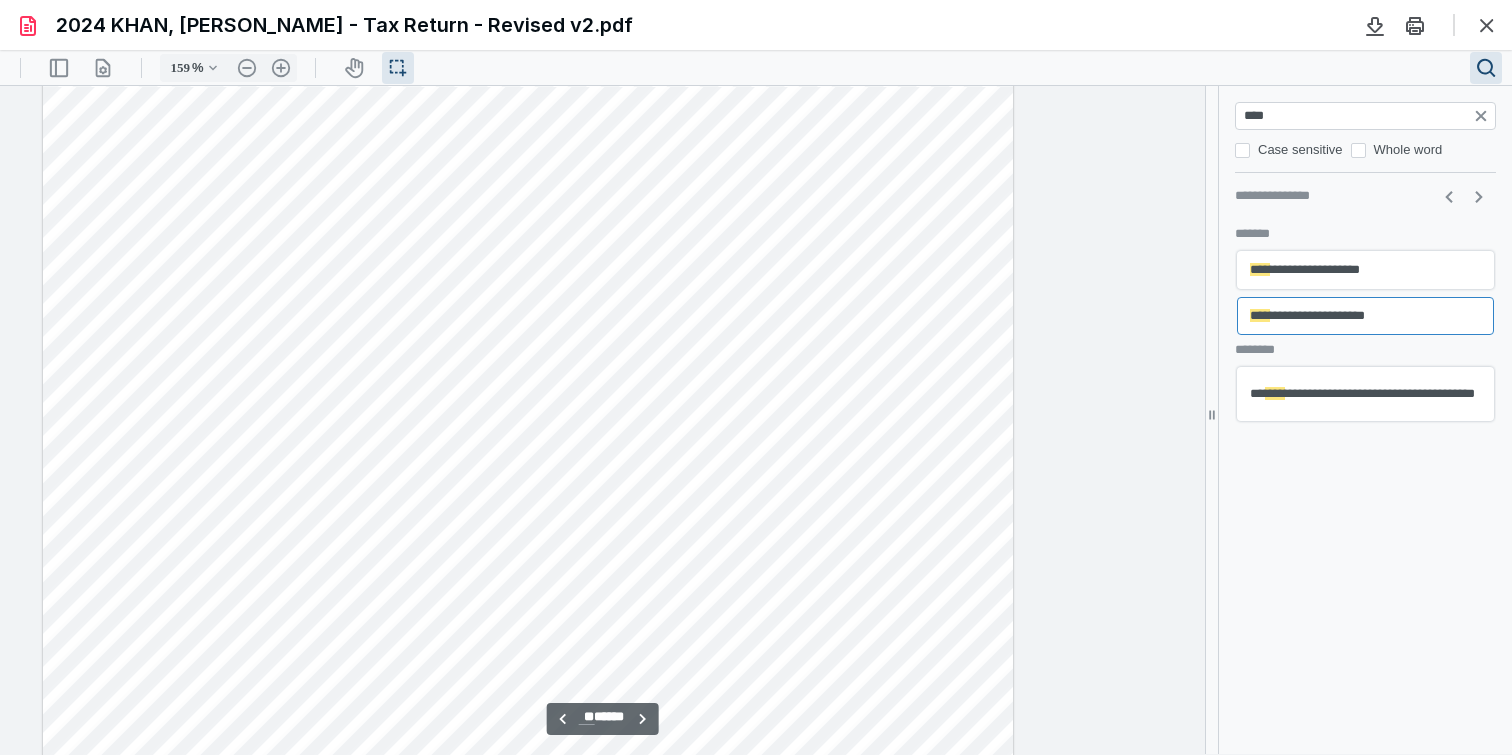 click on "****" at bounding box center (1275, 393) 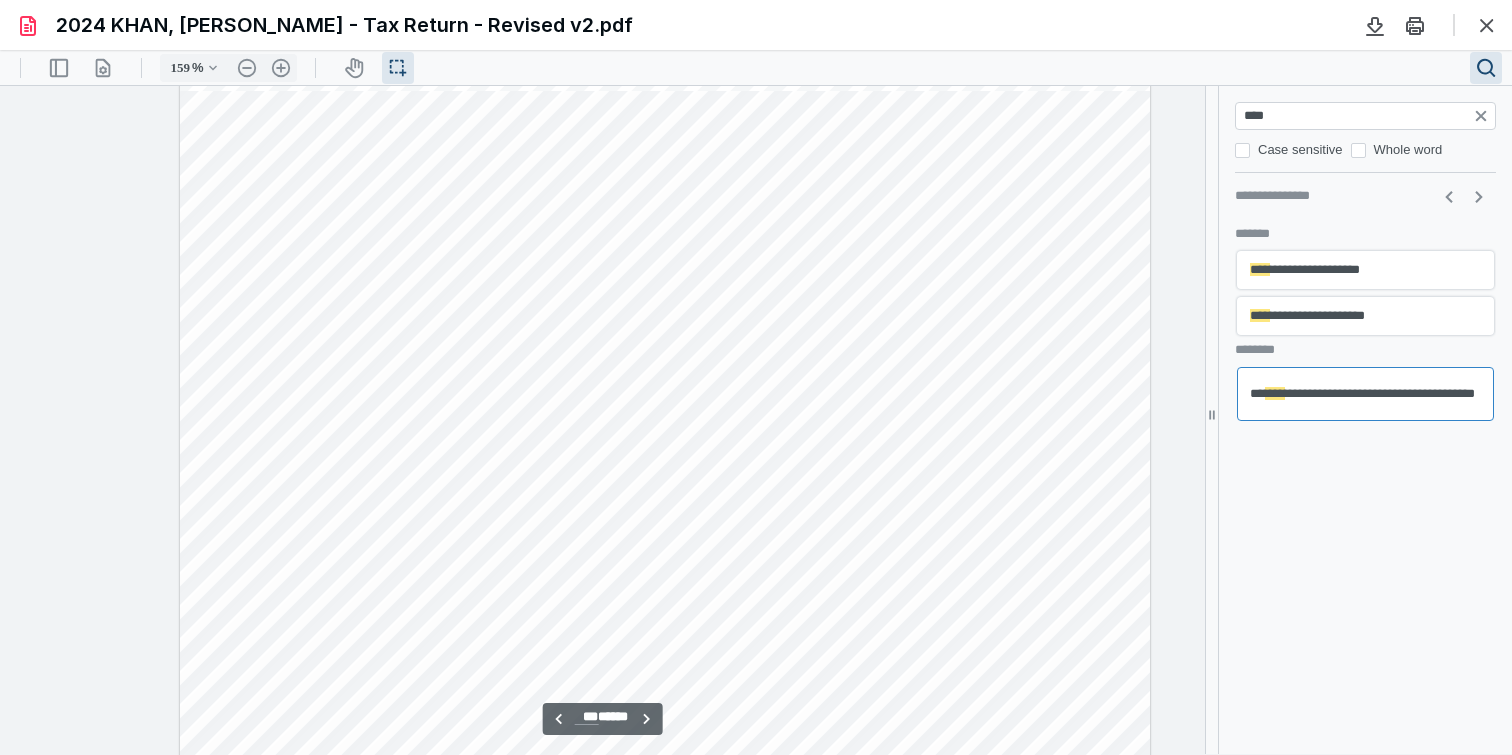 scroll, scrollTop: 164505, scrollLeft: 9, axis: both 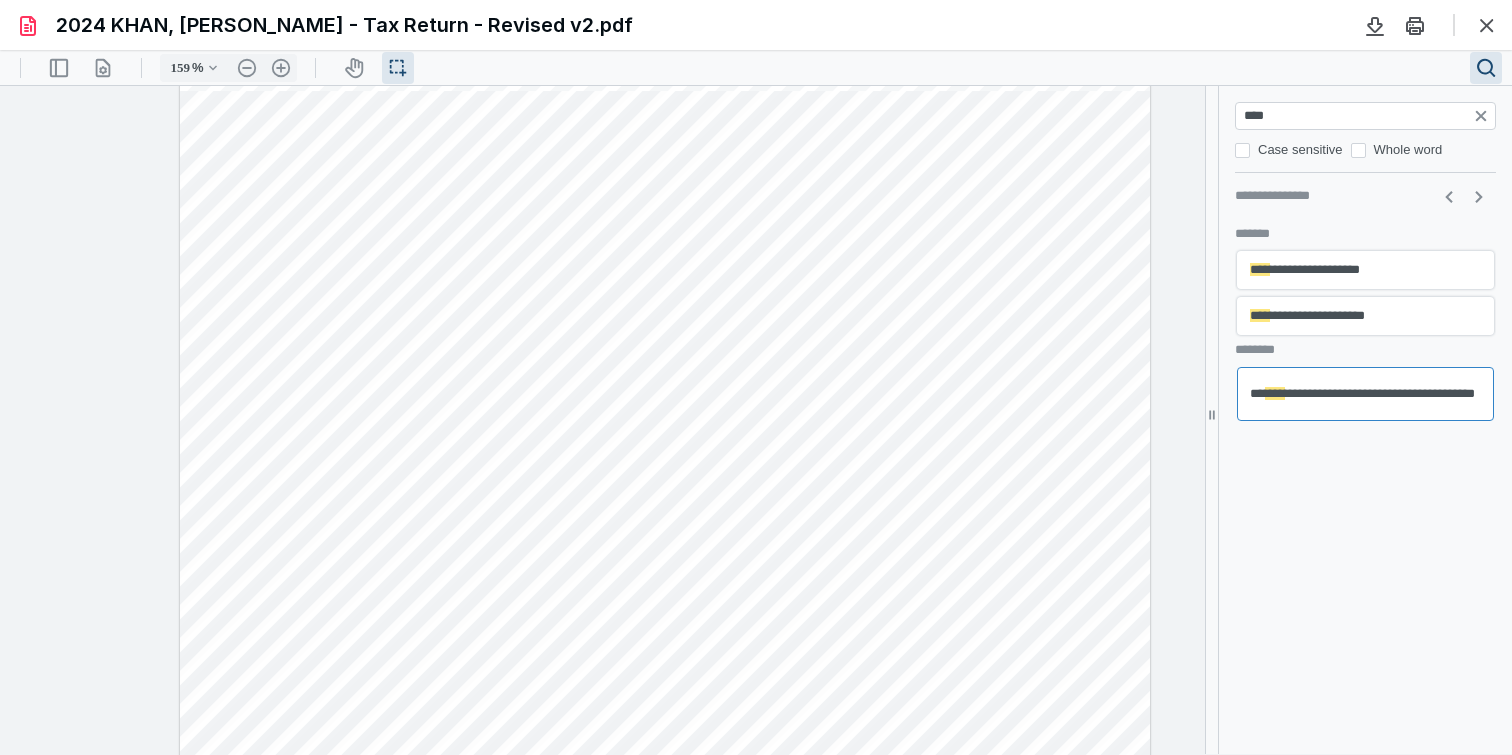 click on "****" 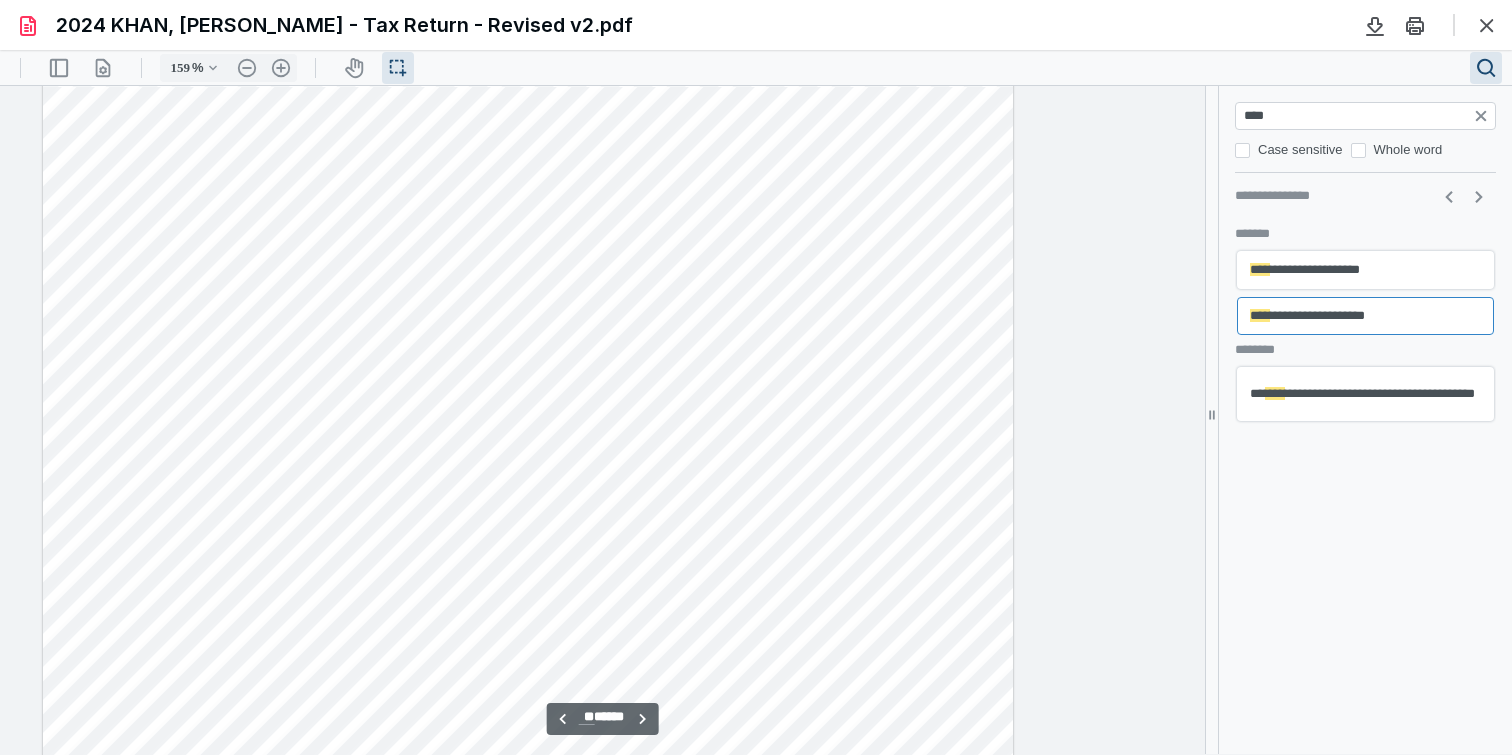 type 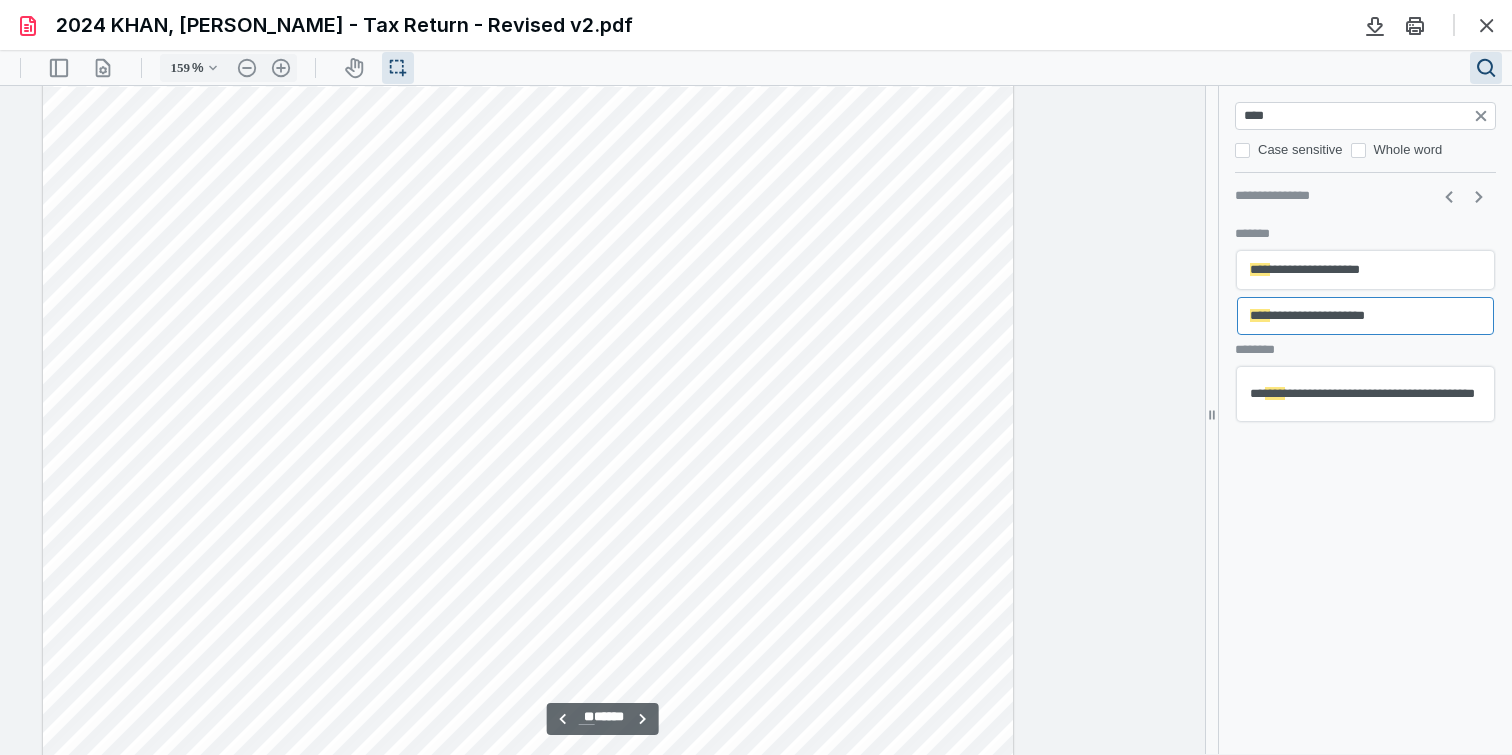 scroll, scrollTop: 66951, scrollLeft: 153, axis: both 